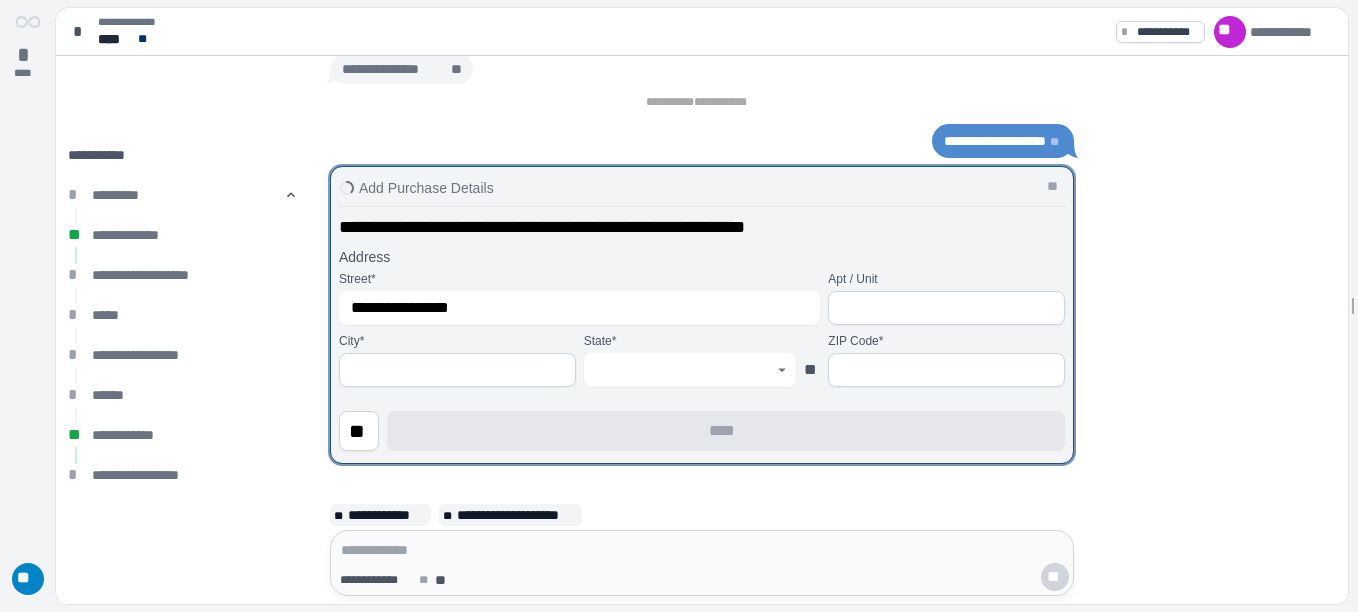 scroll, scrollTop: 0, scrollLeft: 0, axis: both 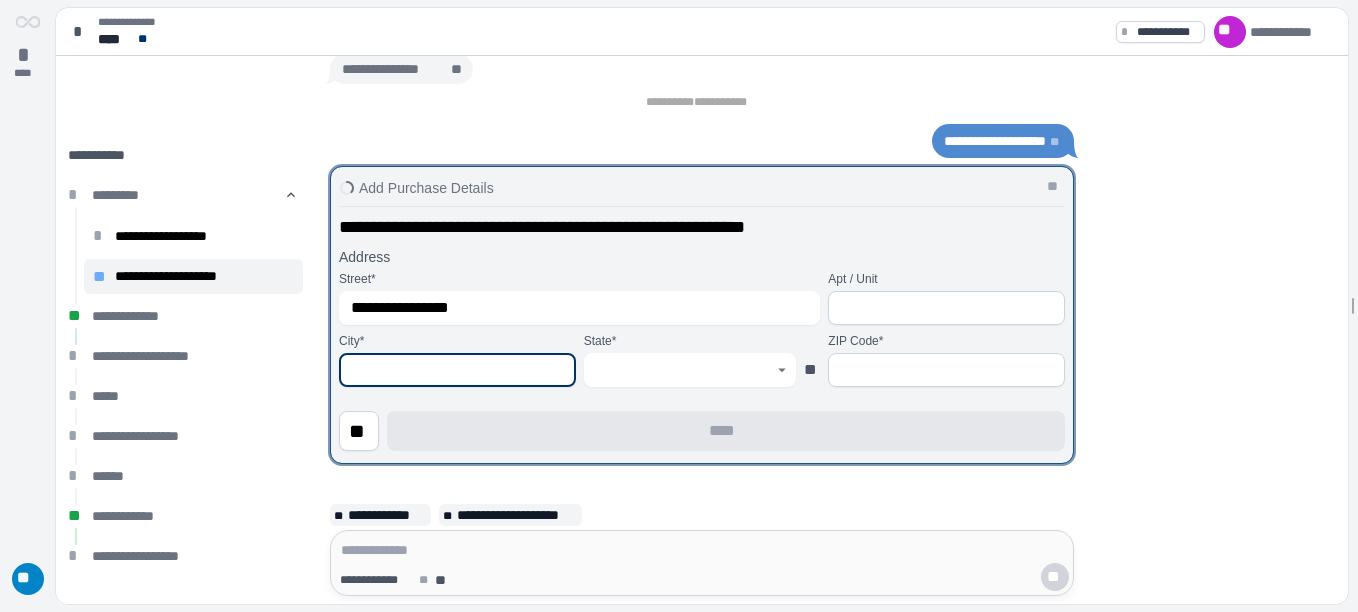 click at bounding box center [457, 370] 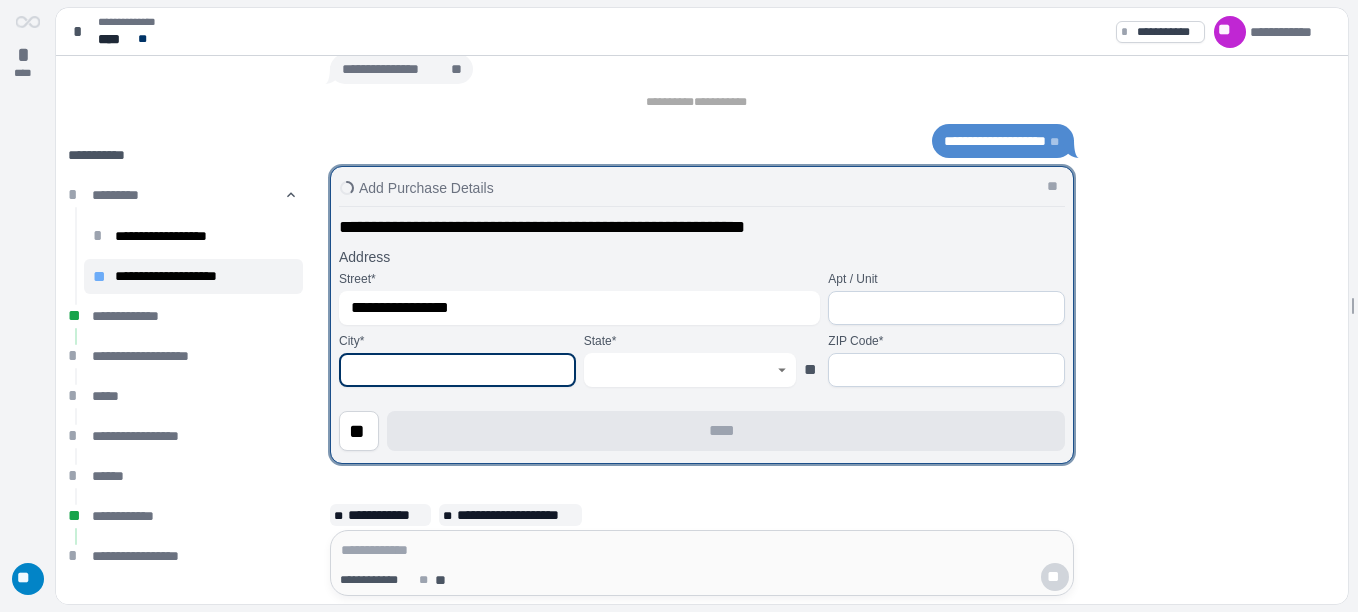 type on "******" 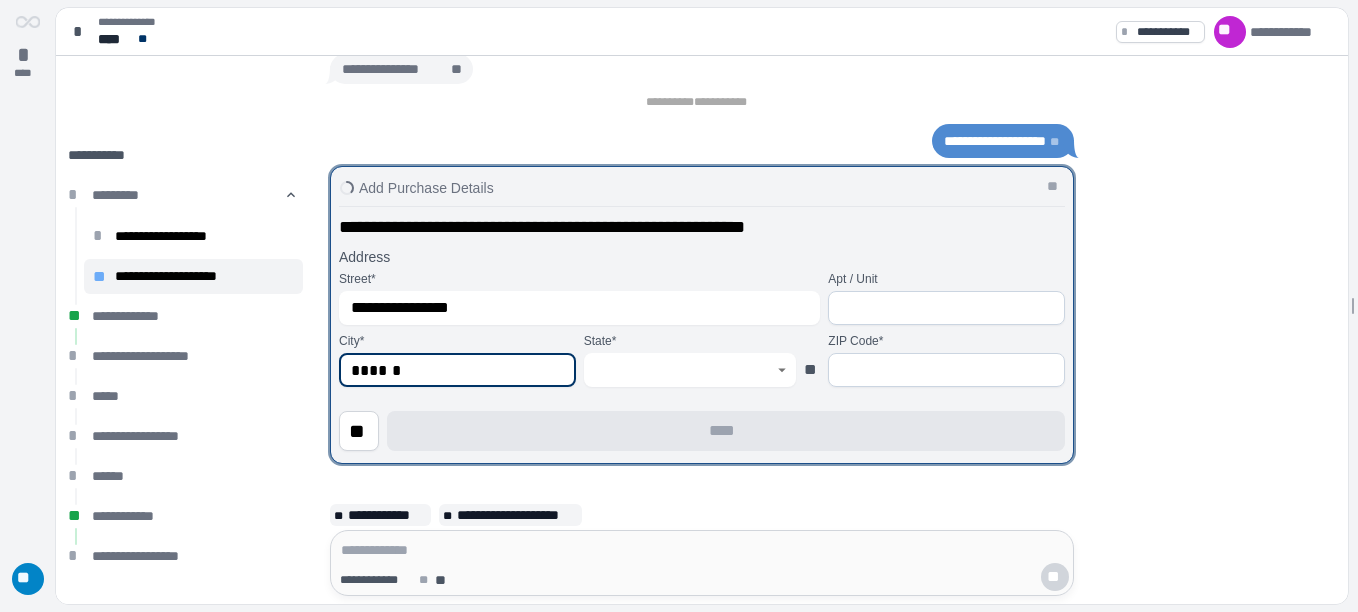 type on "*****" 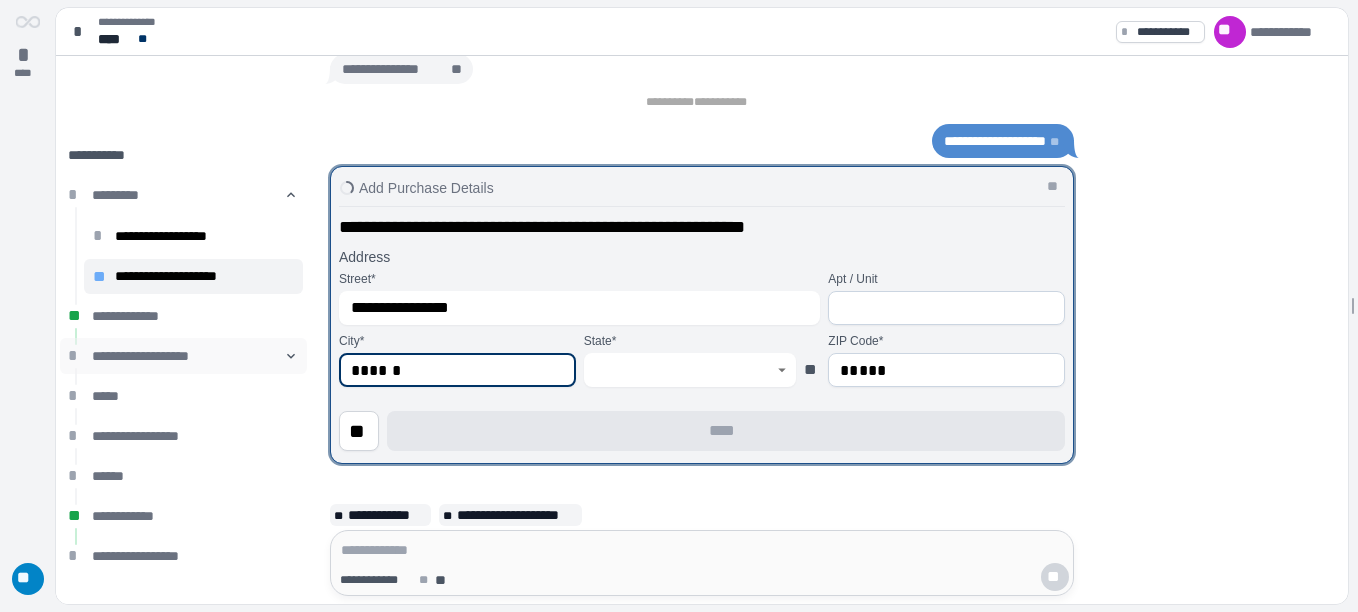 drag, startPoint x: 459, startPoint y: 362, endPoint x: 224, endPoint y: 373, distance: 235.25731 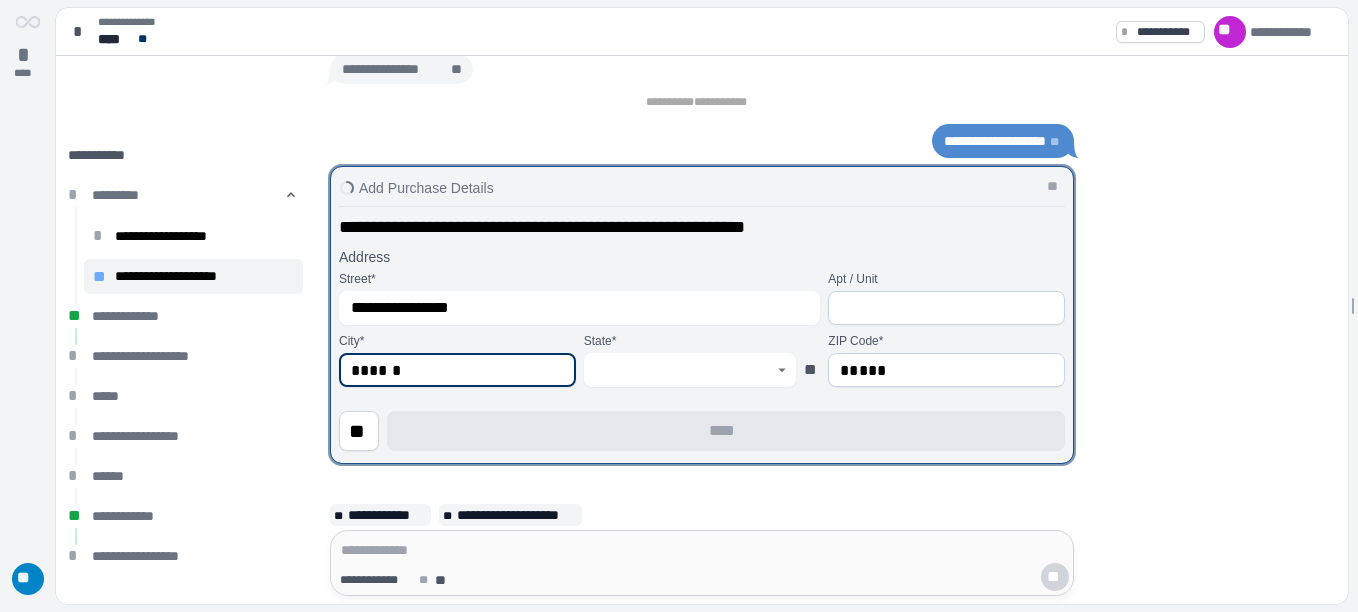 click on "******" at bounding box center (457, 370) 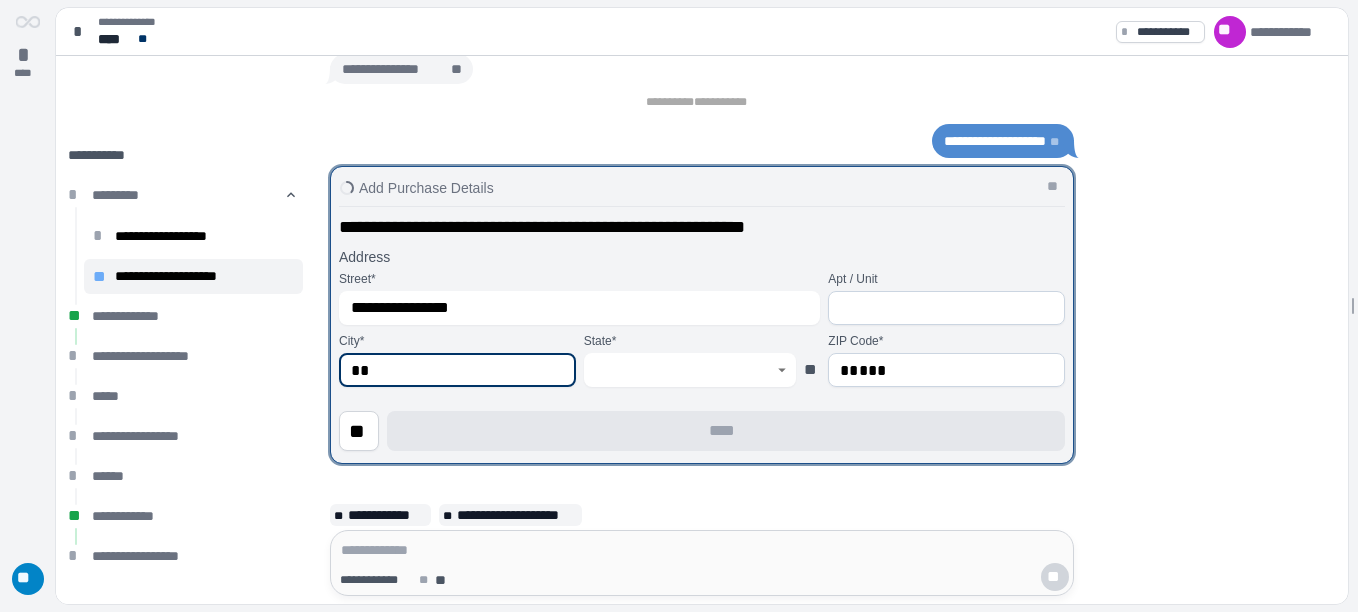 type on "*" 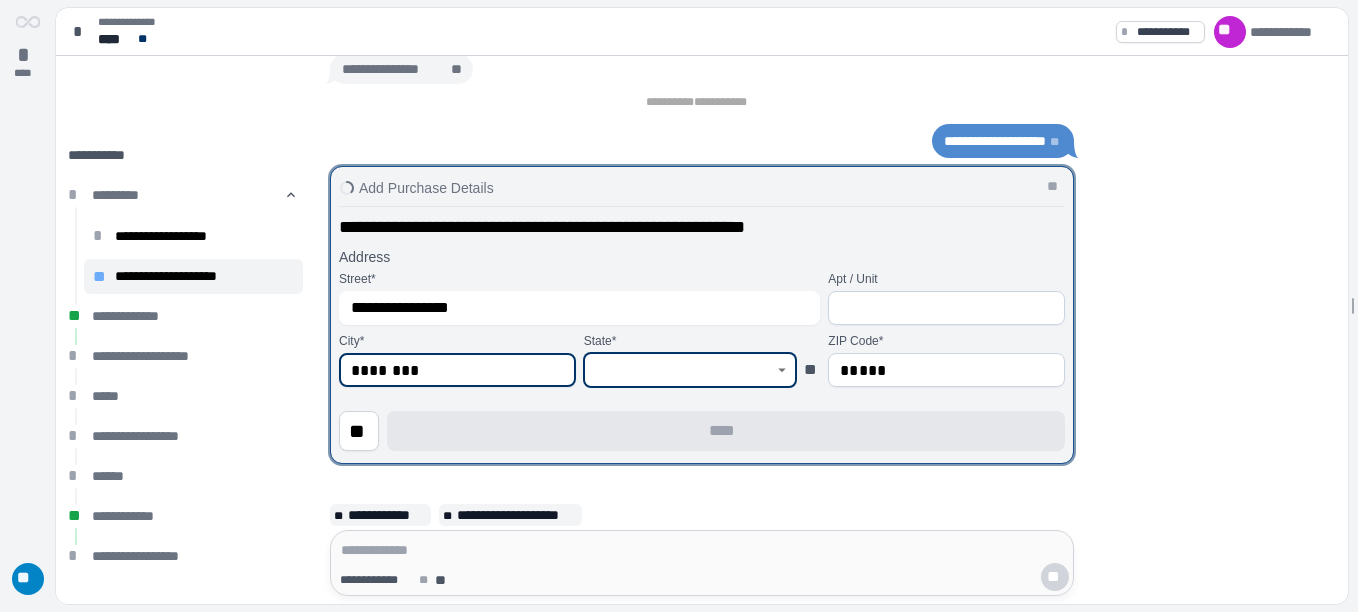 click at bounding box center (679, 370) 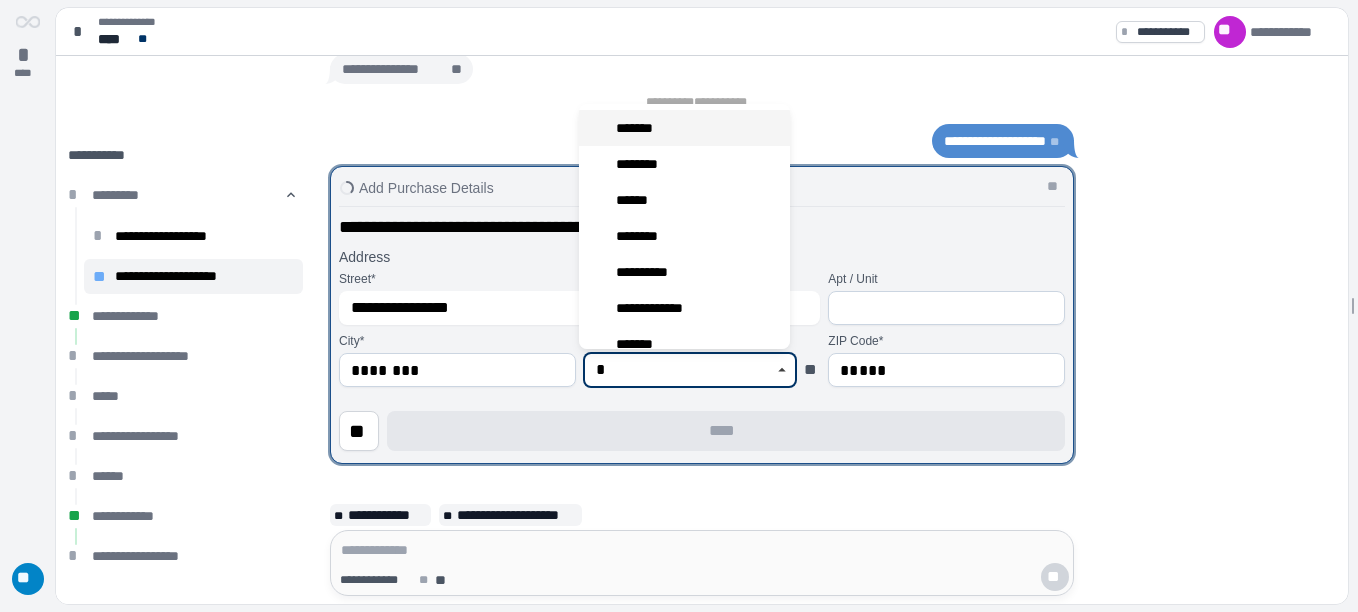 click on "*******" at bounding box center [684, 128] 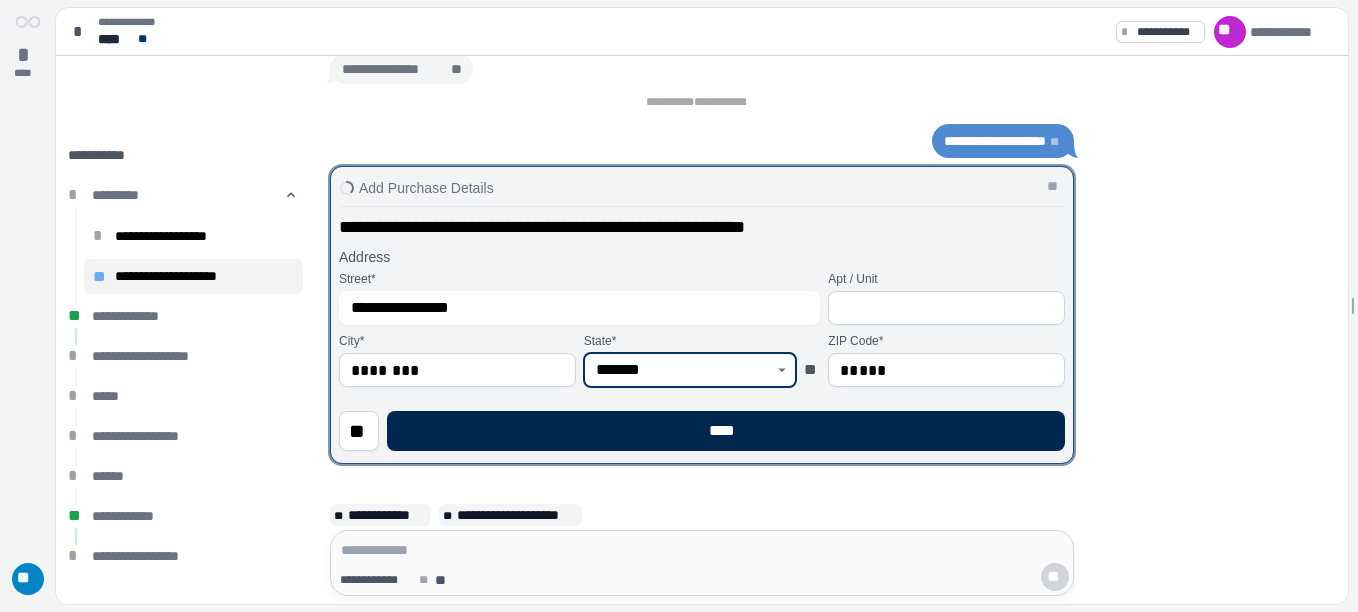 type on "*******" 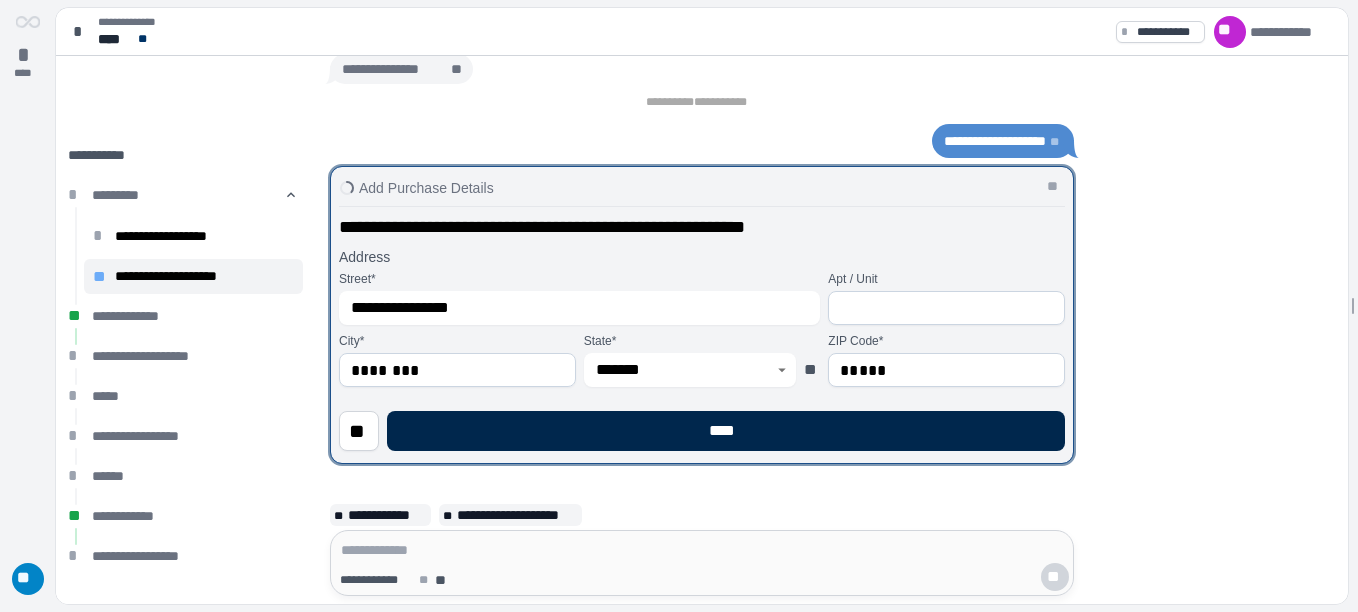 click on "****" at bounding box center (726, 431) 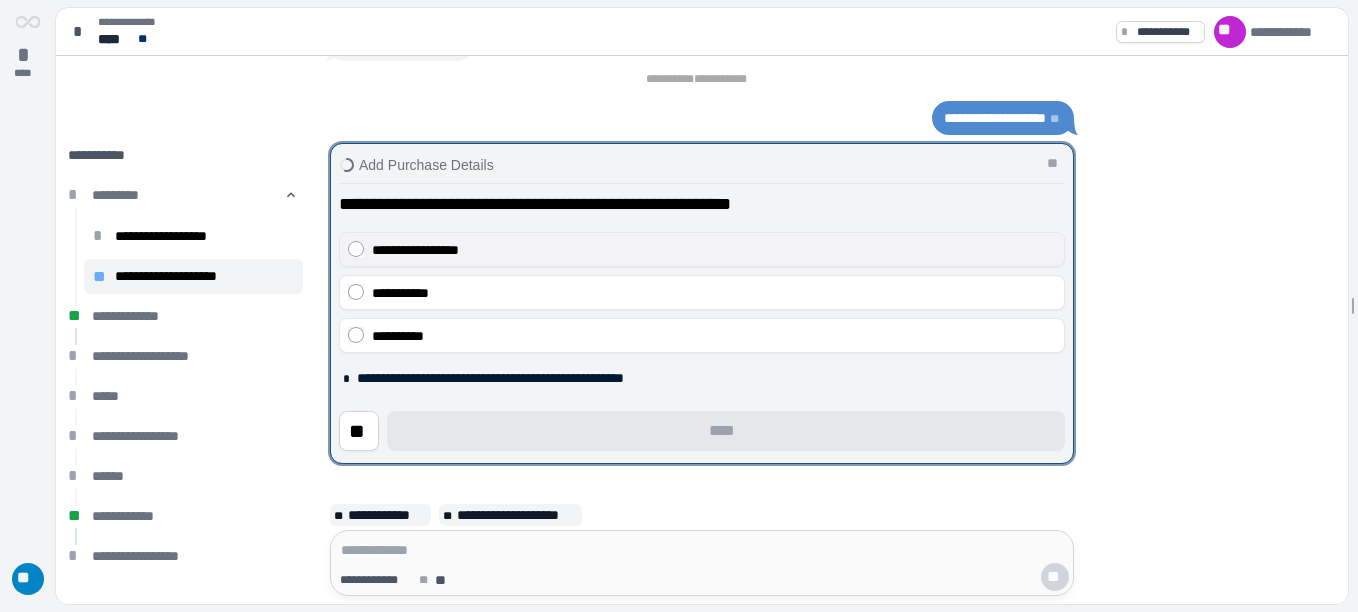 click on "**********" at bounding box center [714, 250] 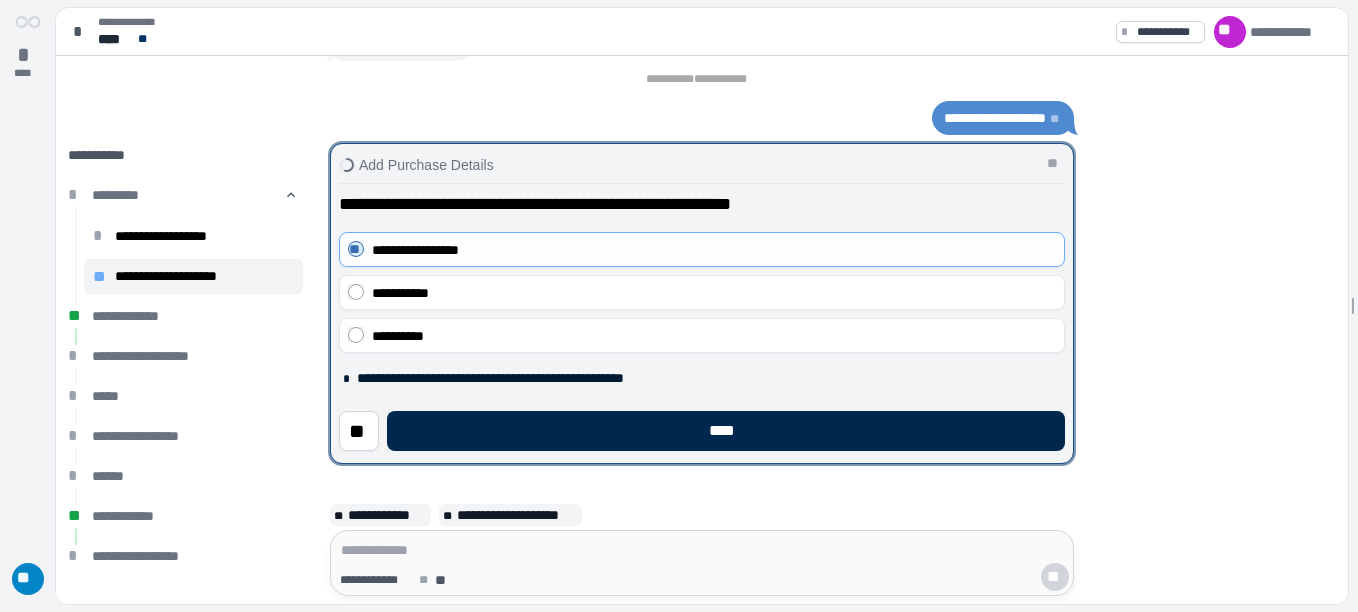 click on "****" at bounding box center (726, 431) 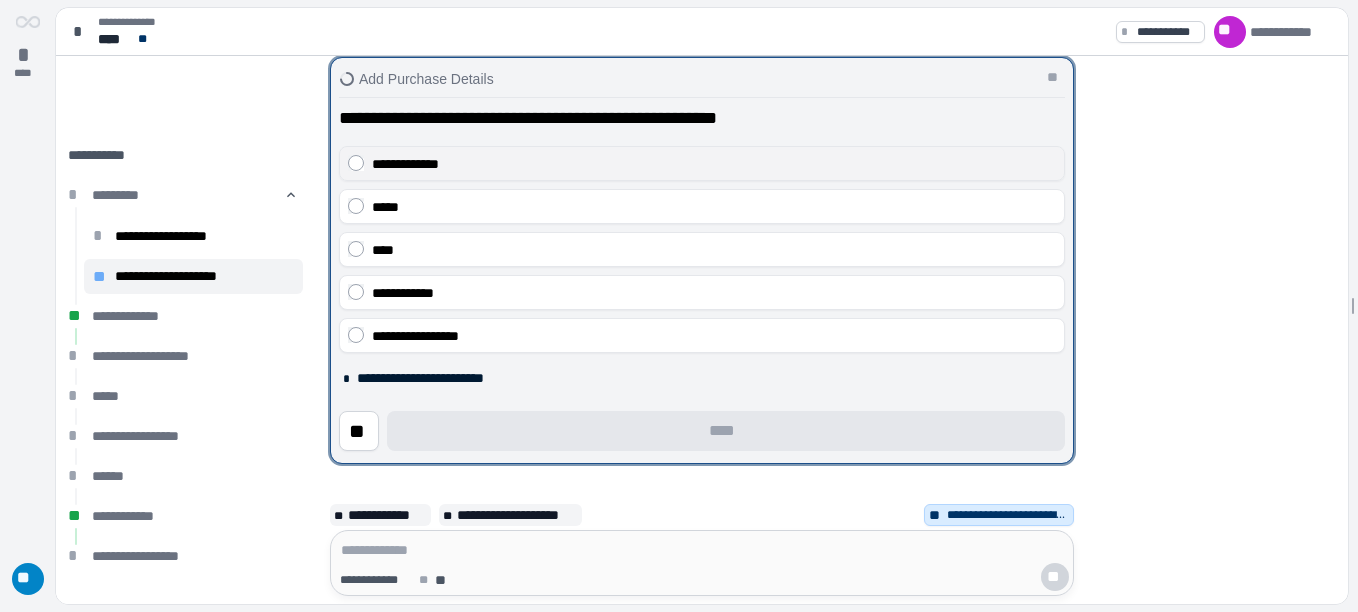 click on "**********" at bounding box center [714, 164] 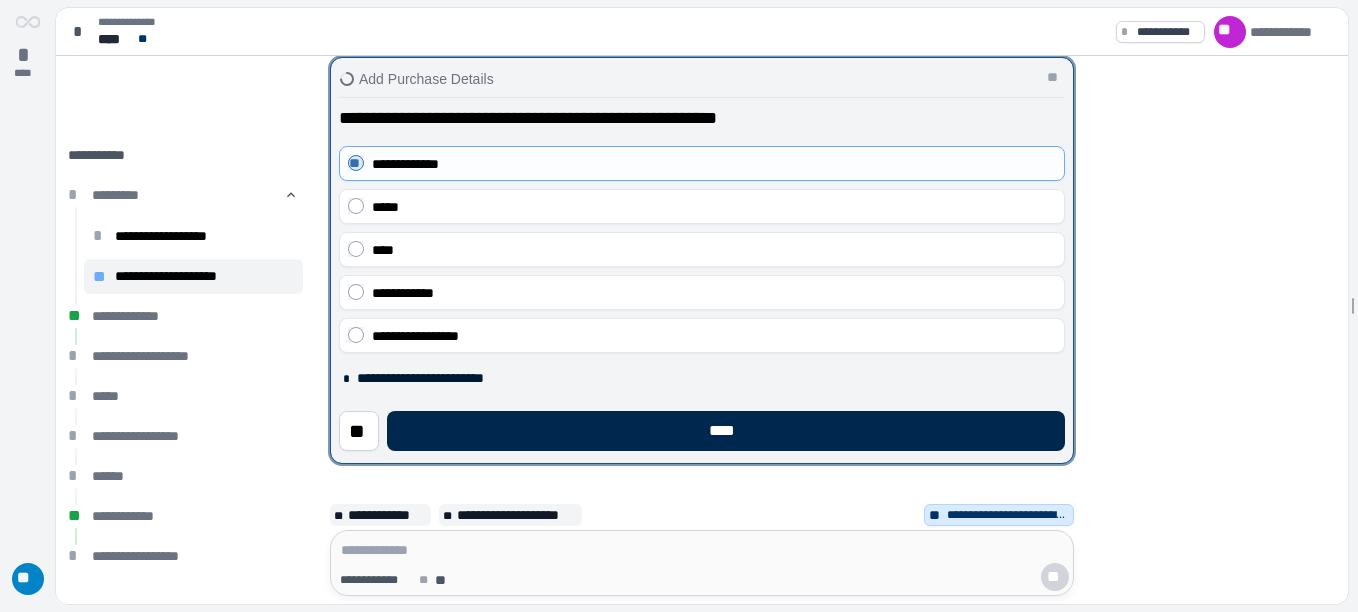 click on "****" at bounding box center (726, 431) 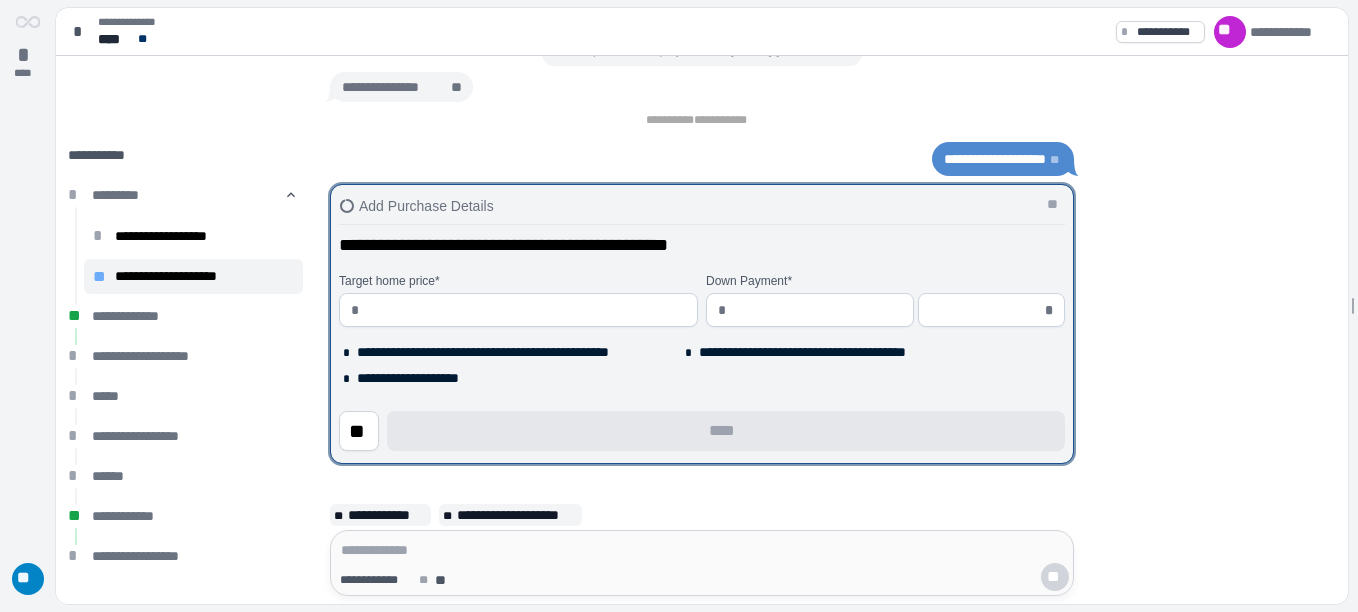 click at bounding box center (526, 310) 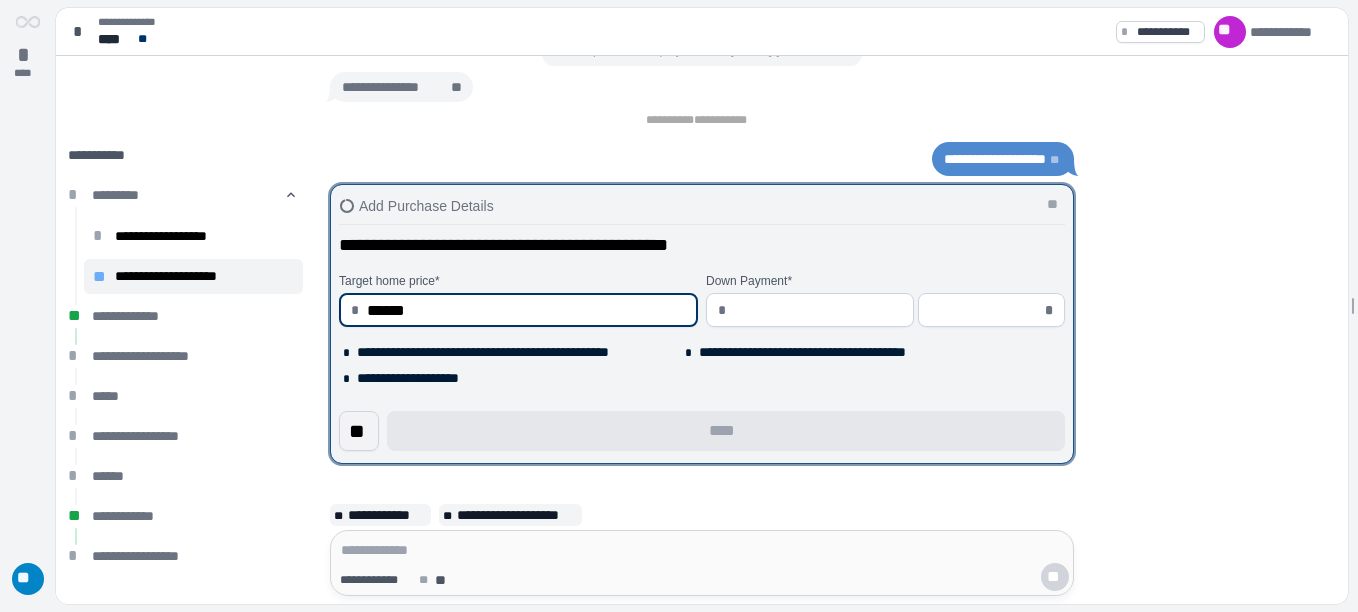 type on "*********" 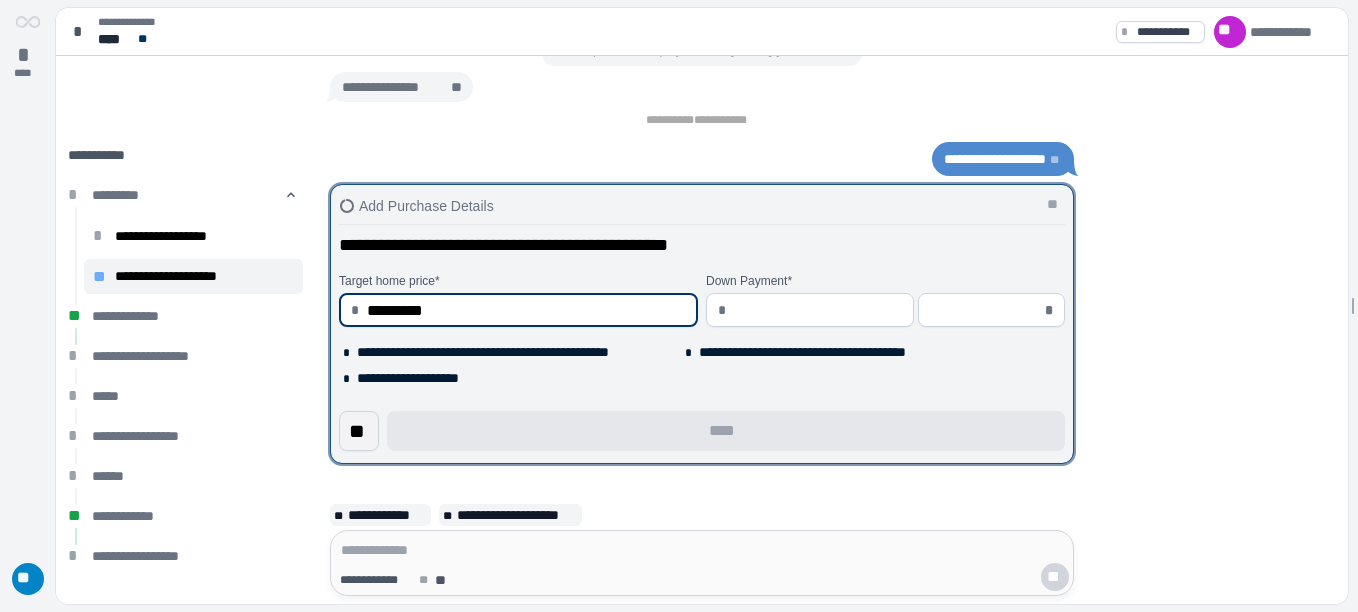 click on "**" at bounding box center (359, 431) 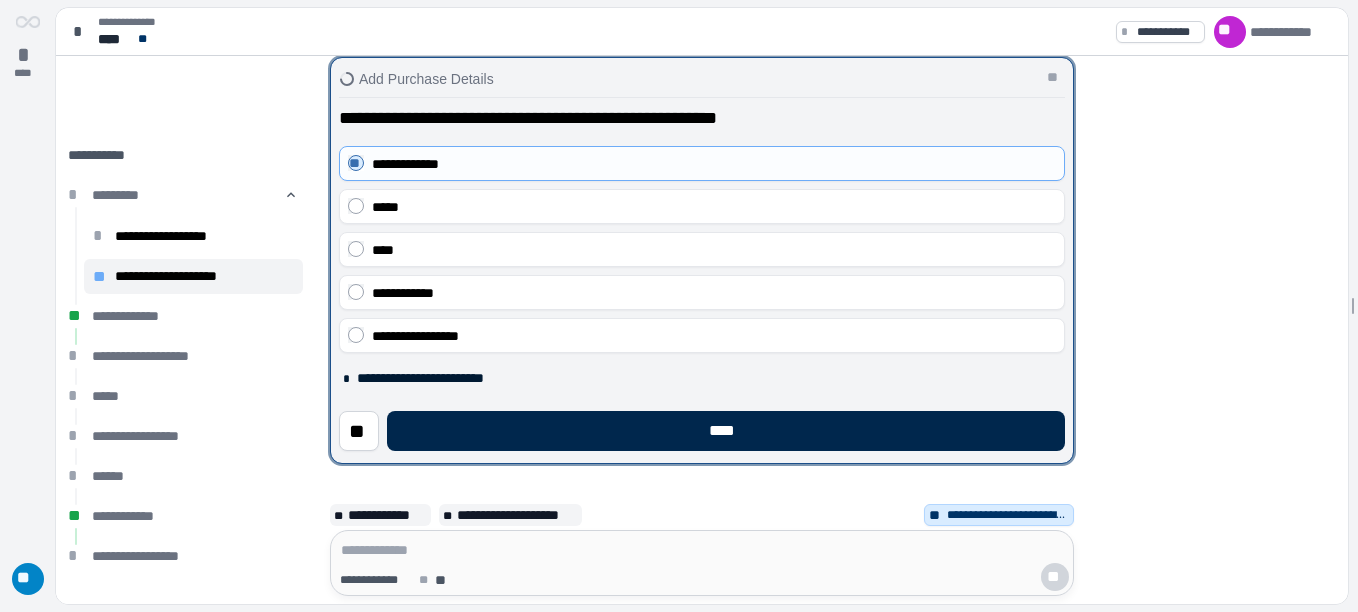 click on "****" at bounding box center (726, 431) 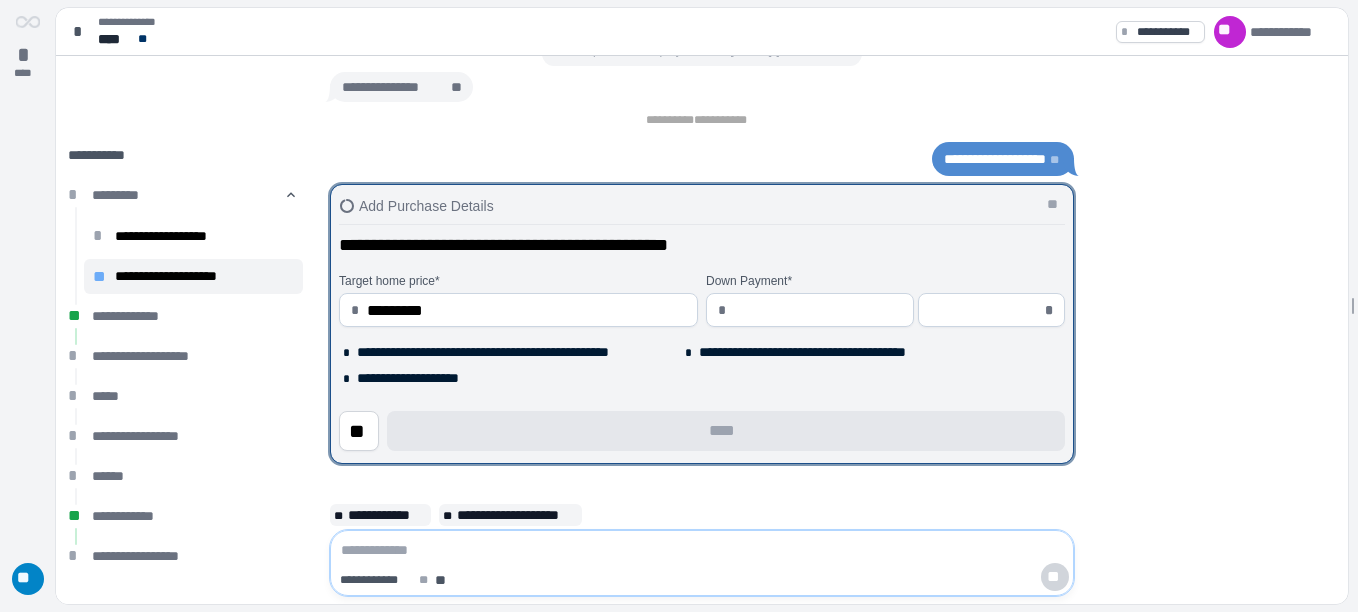 click at bounding box center [702, 550] 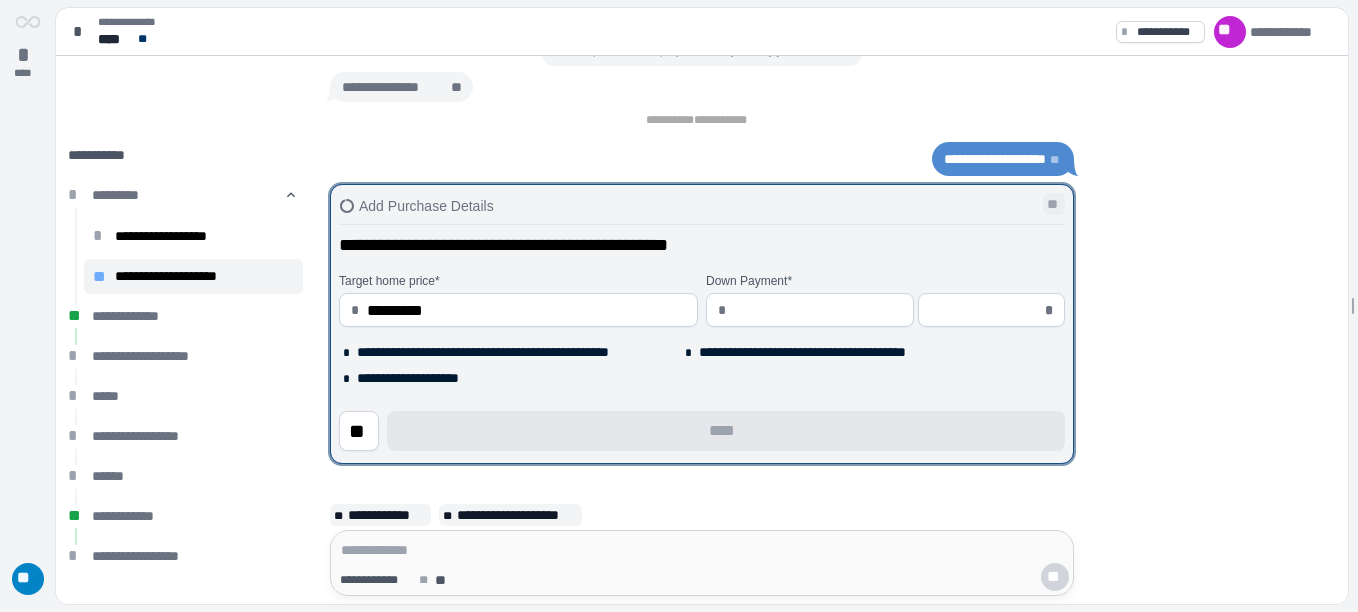 click on "**" at bounding box center (1054, 204) 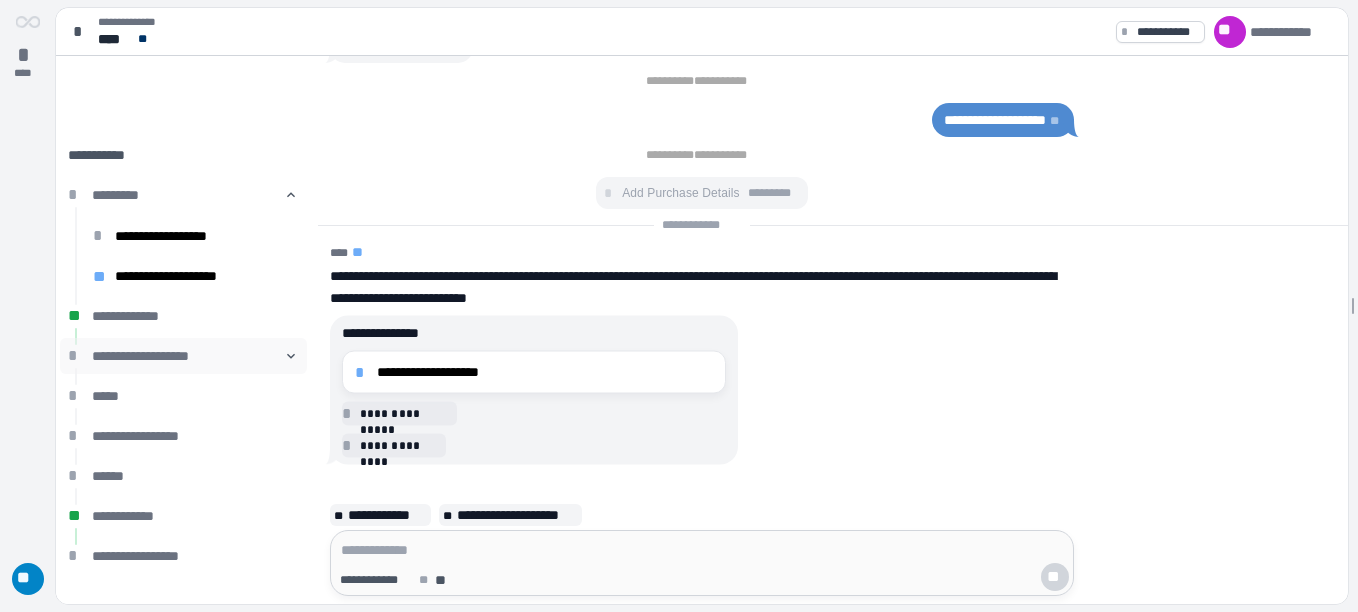 click on "**********" at bounding box center (183, 356) 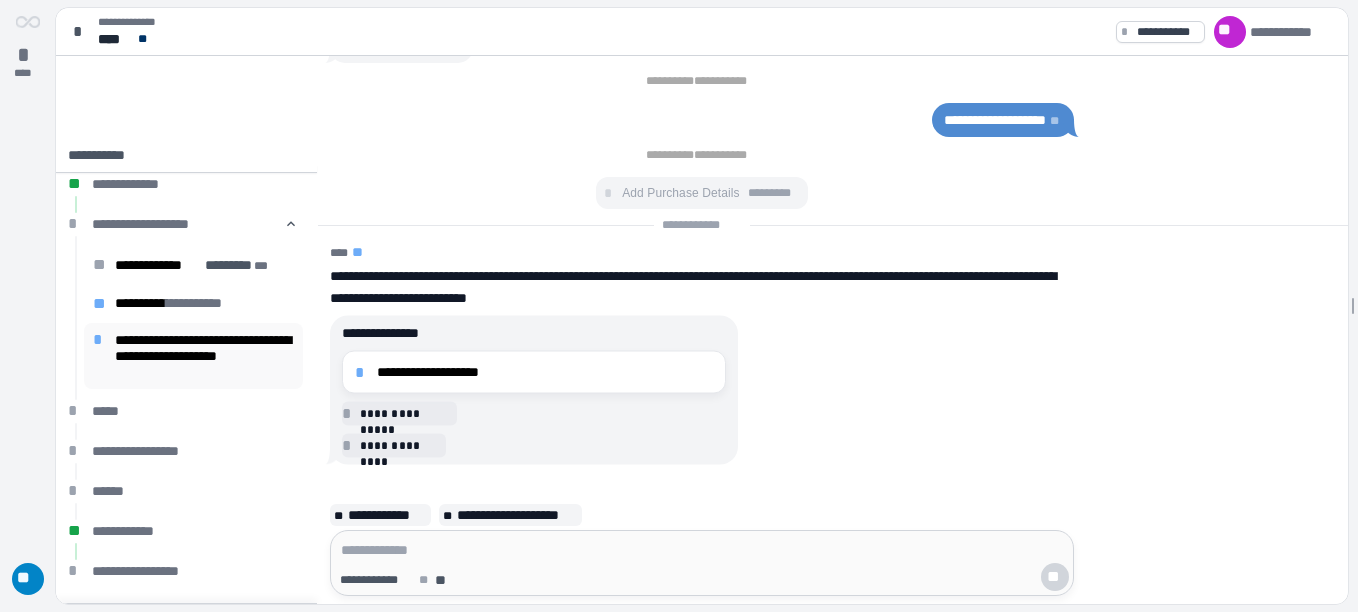 scroll, scrollTop: 150, scrollLeft: 0, axis: vertical 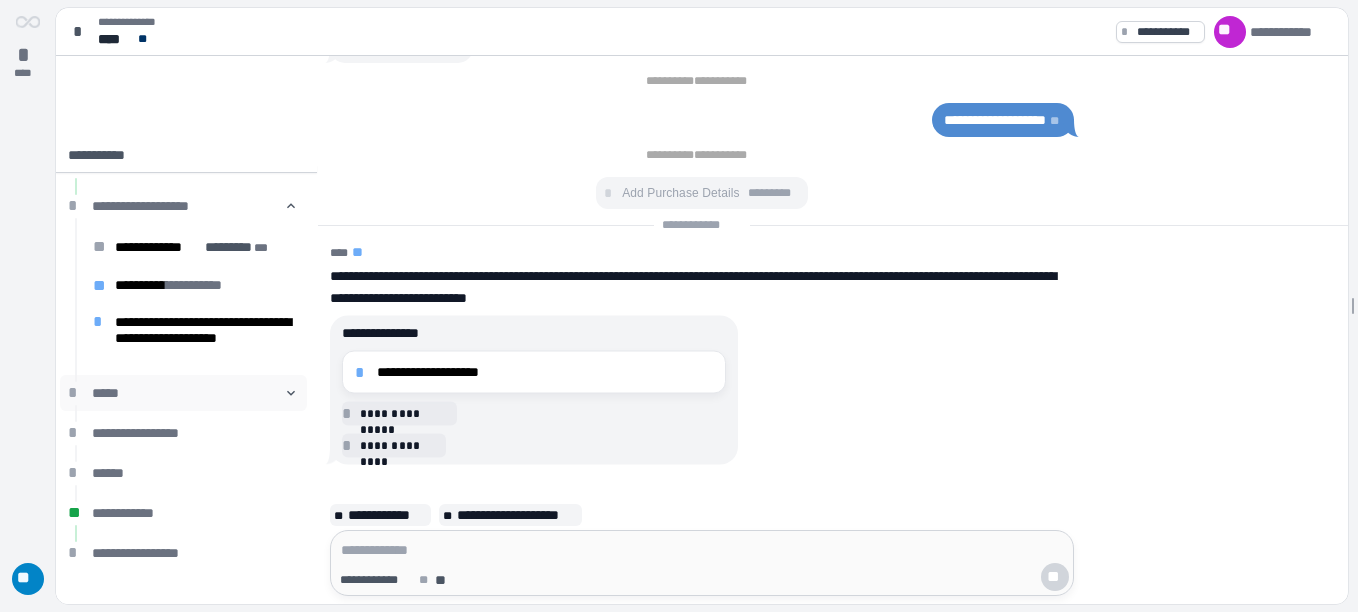 click on "*****" at bounding box center (183, 393) 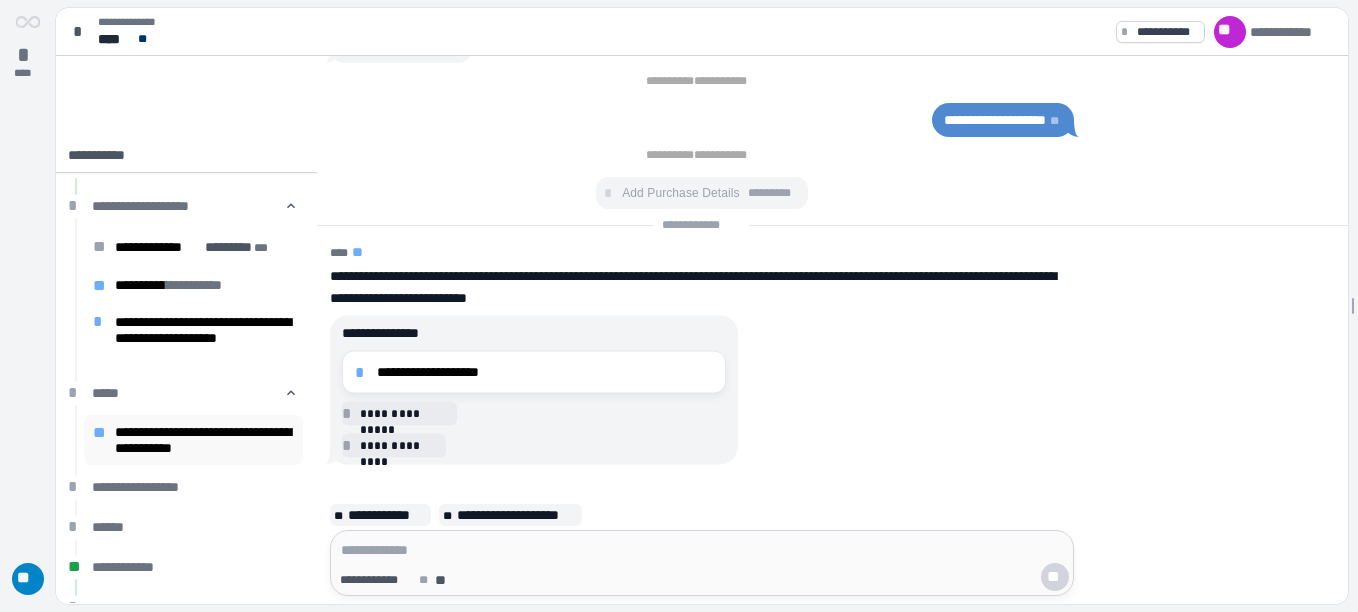 click on "**********" at bounding box center (204, 440) 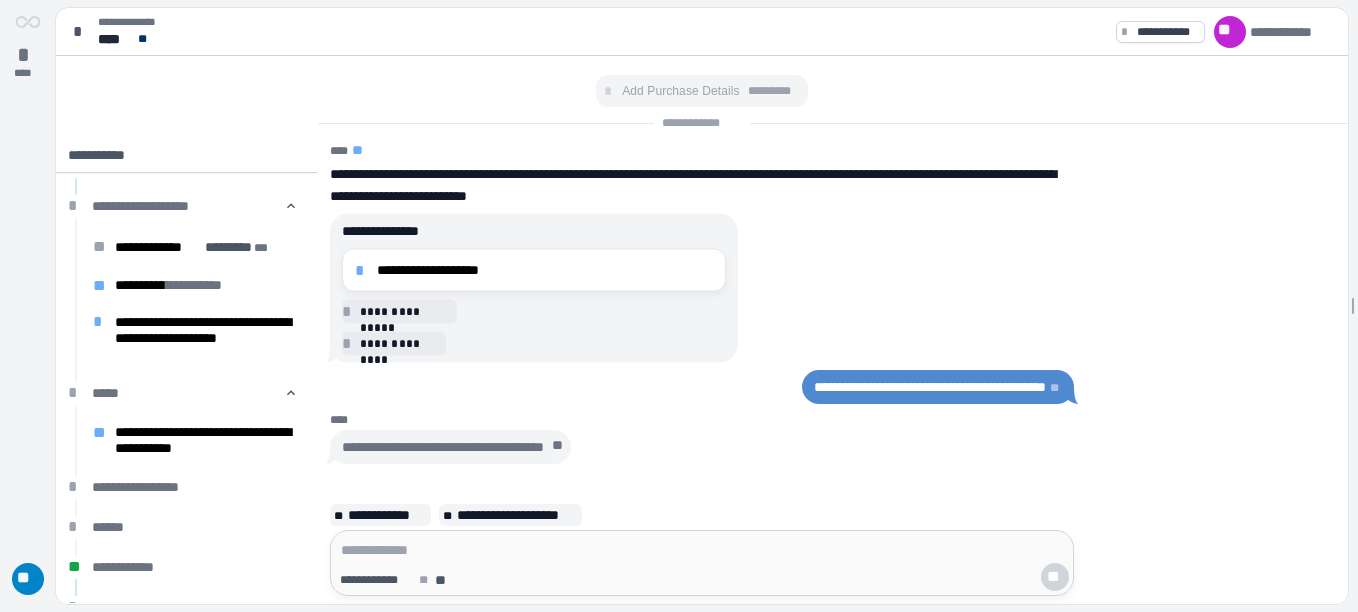 scroll, scrollTop: 0, scrollLeft: 0, axis: both 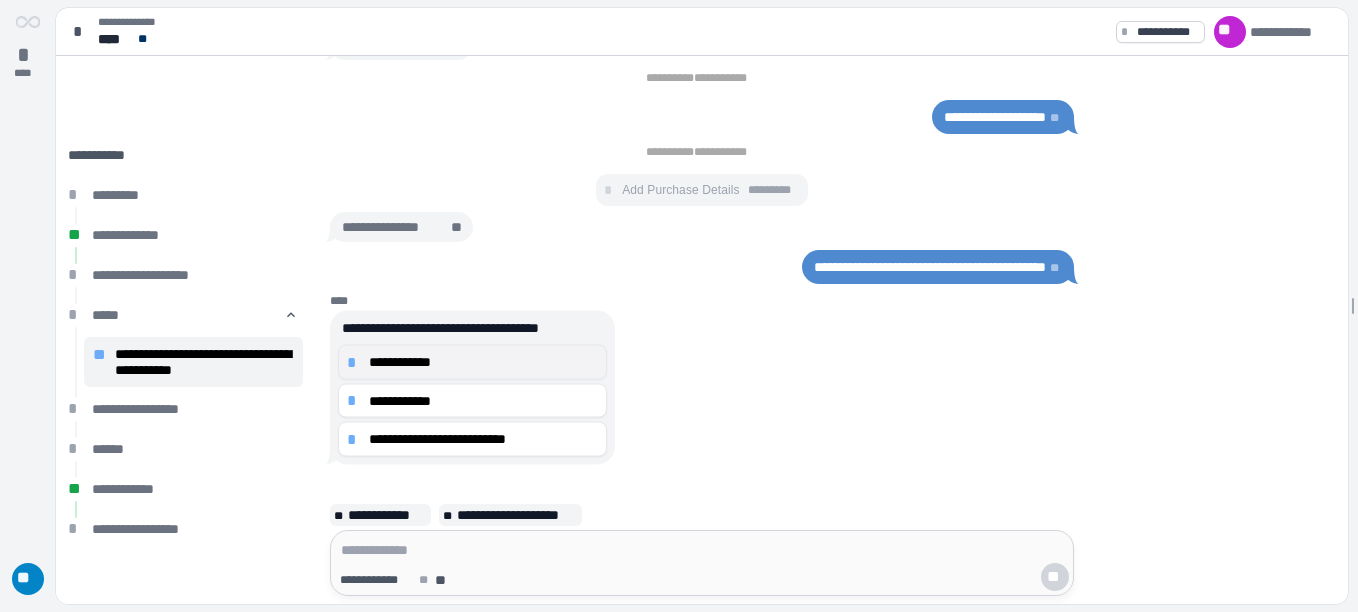 click on "**********" at bounding box center [483, 362] 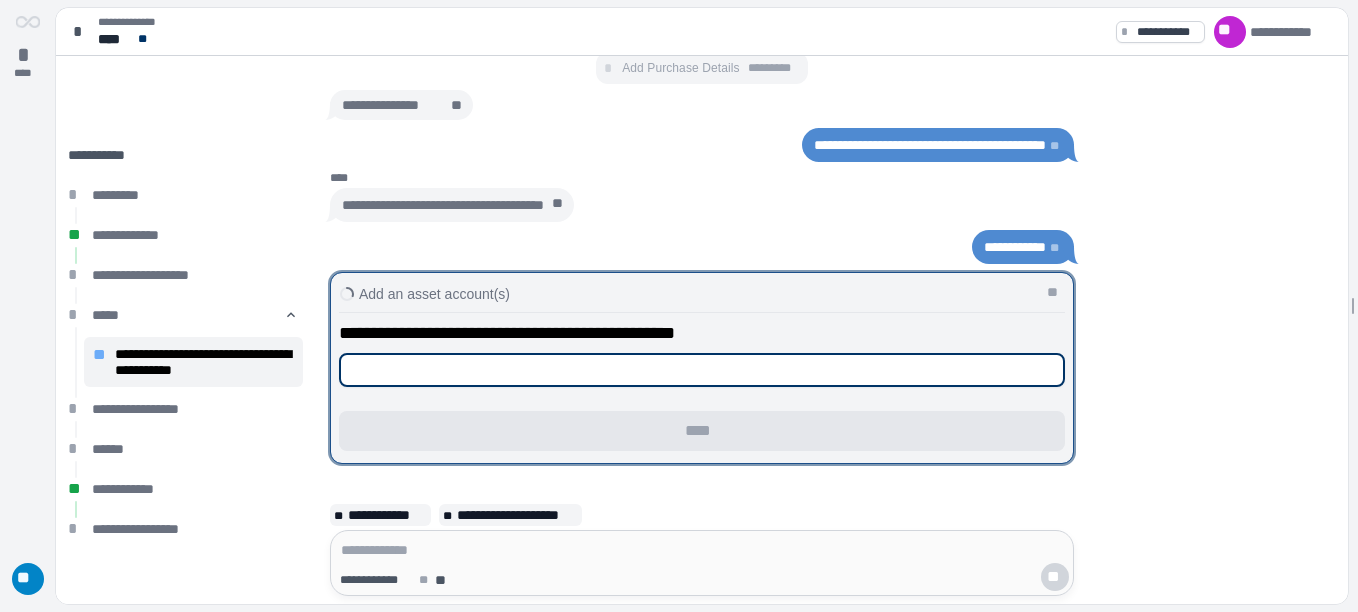 click at bounding box center (702, 370) 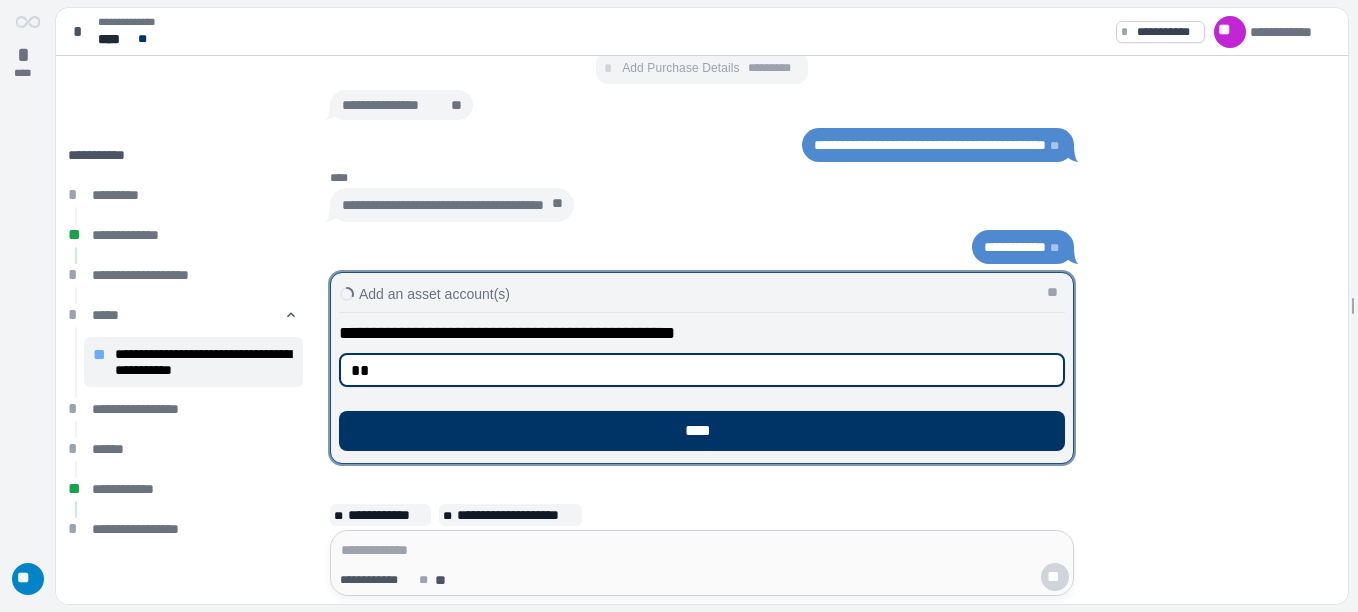 type on "*" 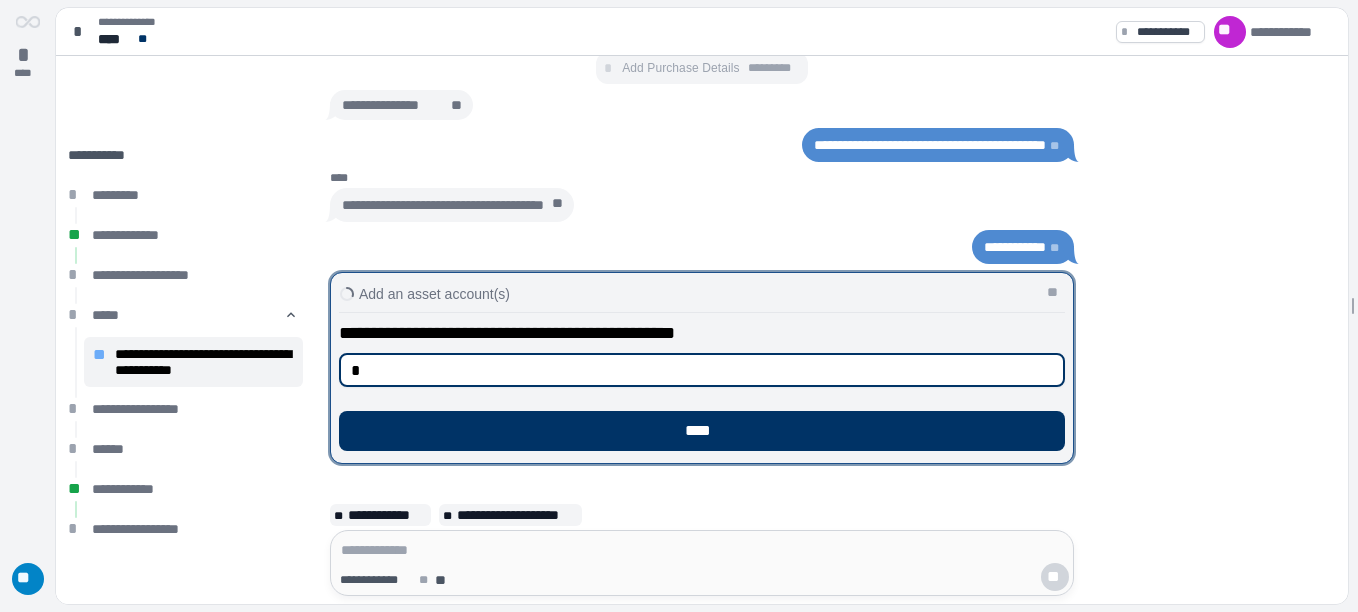 type 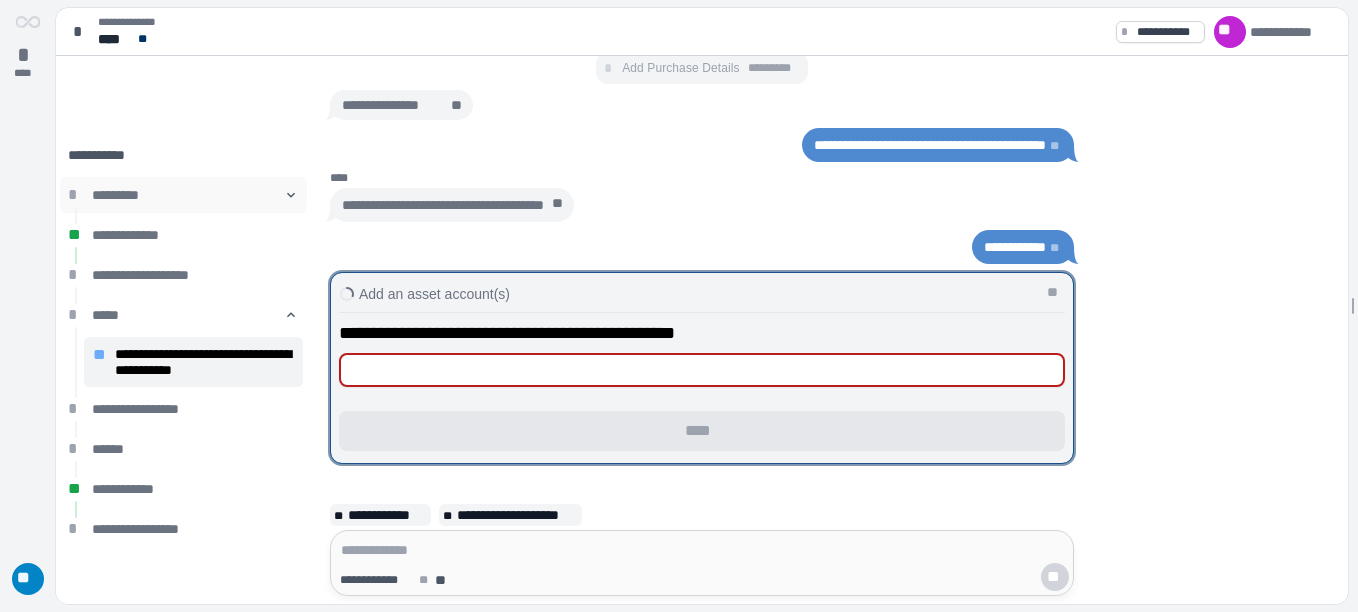 click on "*********" at bounding box center [183, 195] 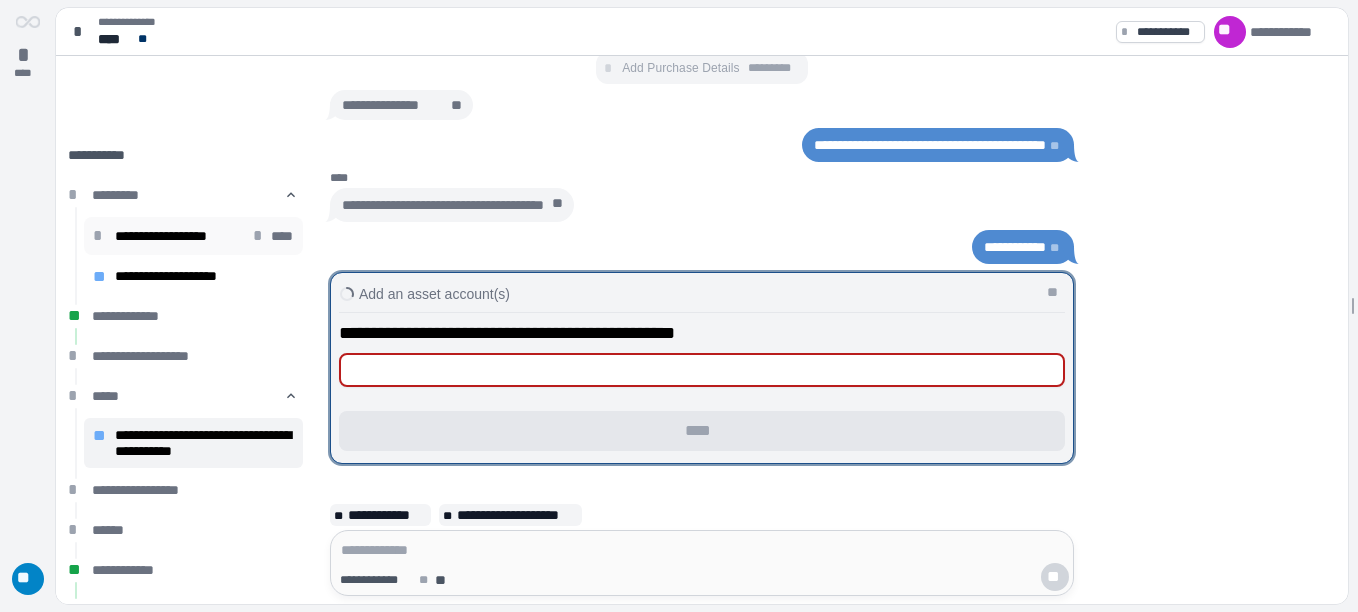click on "**********" at bounding box center [182, 236] 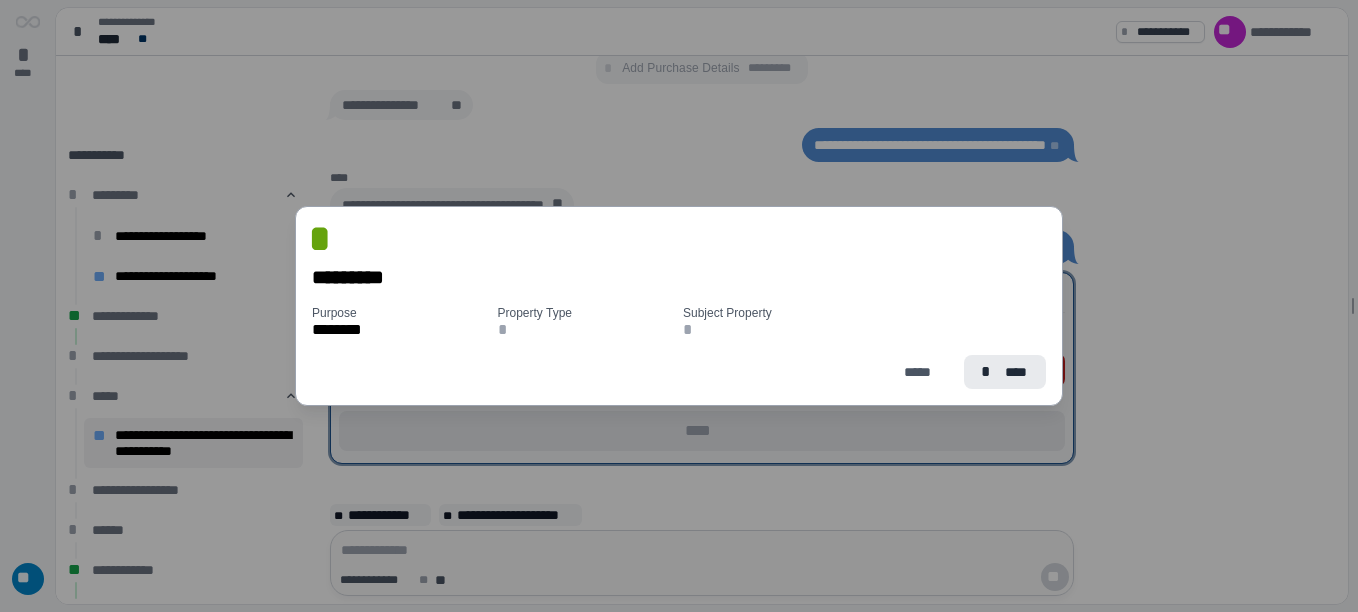 click on "****" at bounding box center [1017, 372] 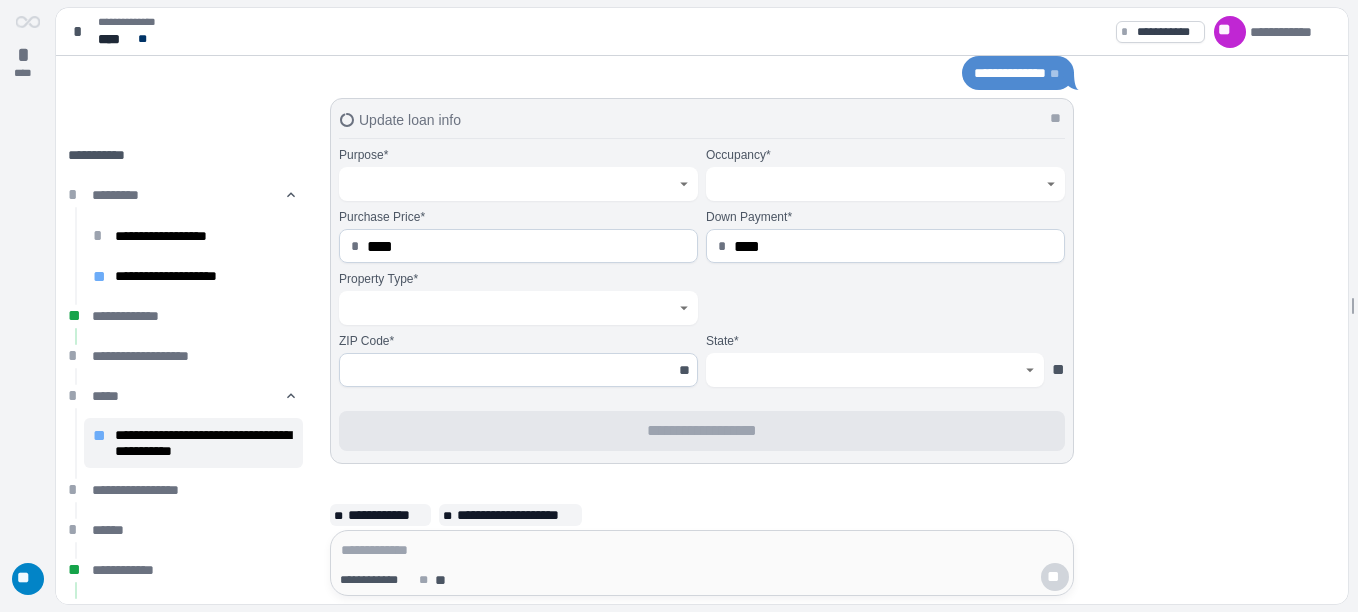 type on "********" 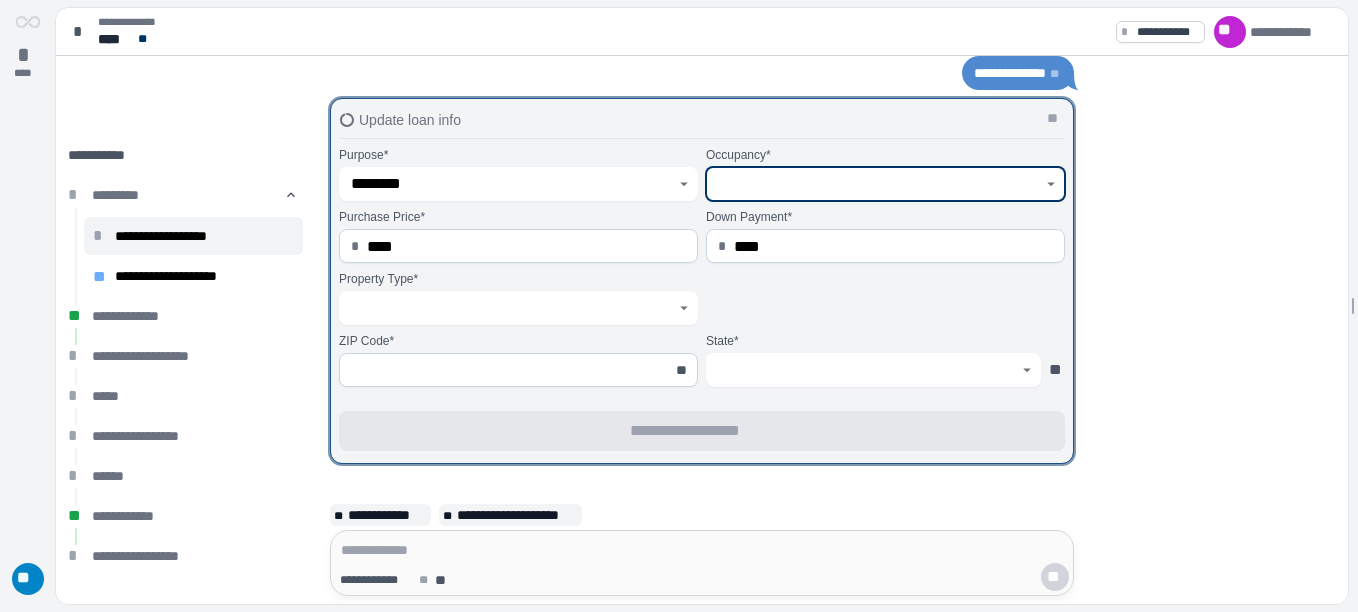 click at bounding box center [874, 184] 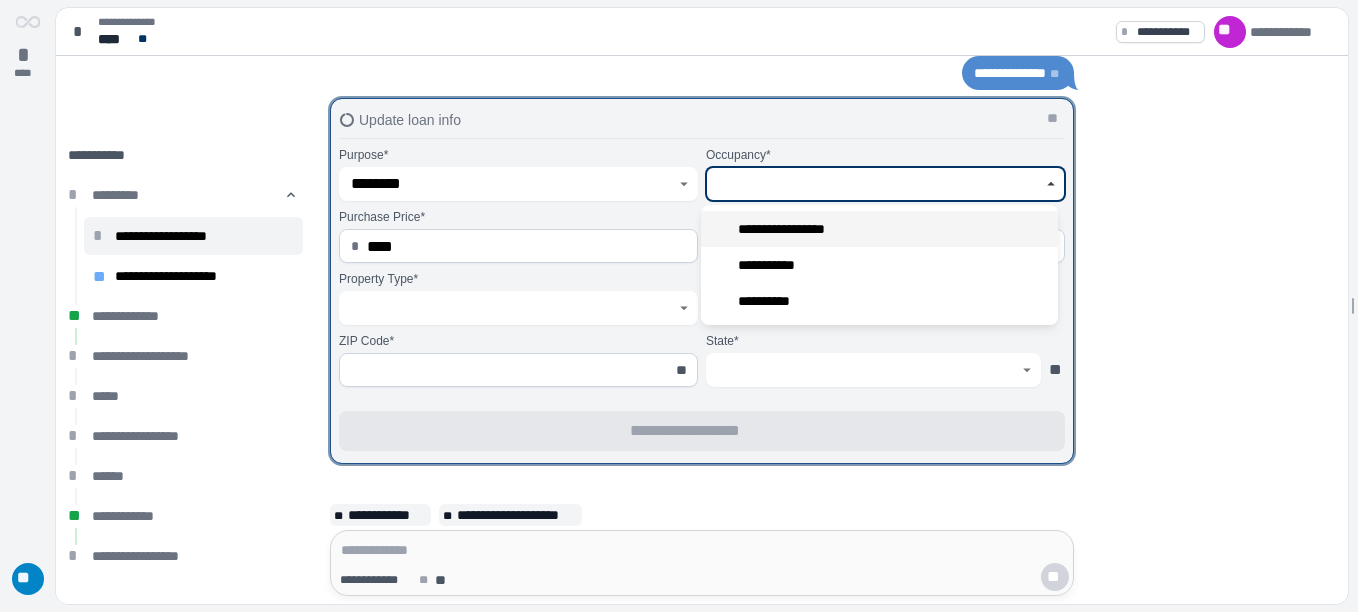 click on "**********" at bounding box center (879, 229) 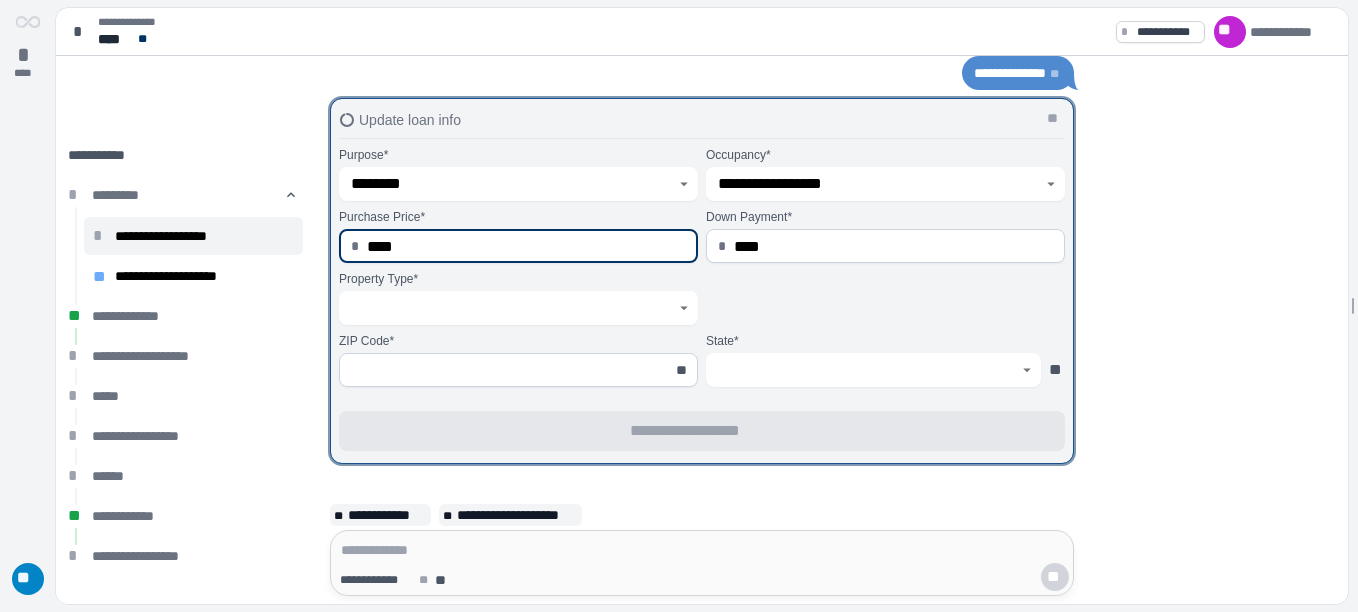drag, startPoint x: 589, startPoint y: 244, endPoint x: 313, endPoint y: 245, distance: 276.0018 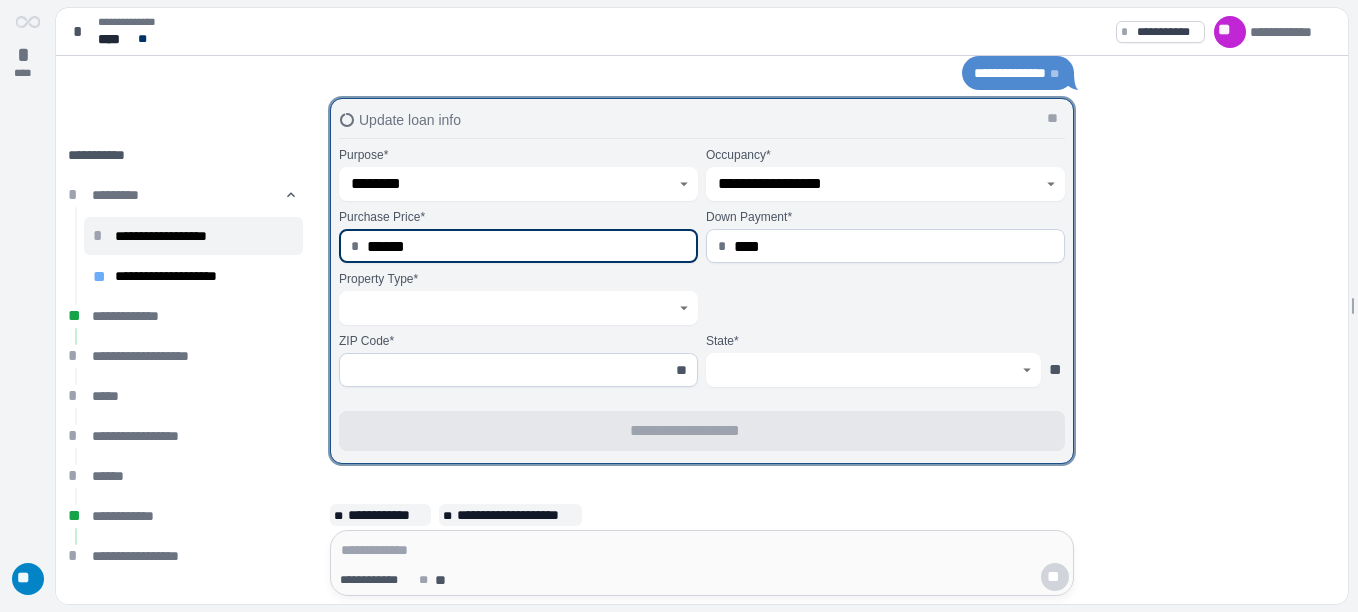 type on "*********" 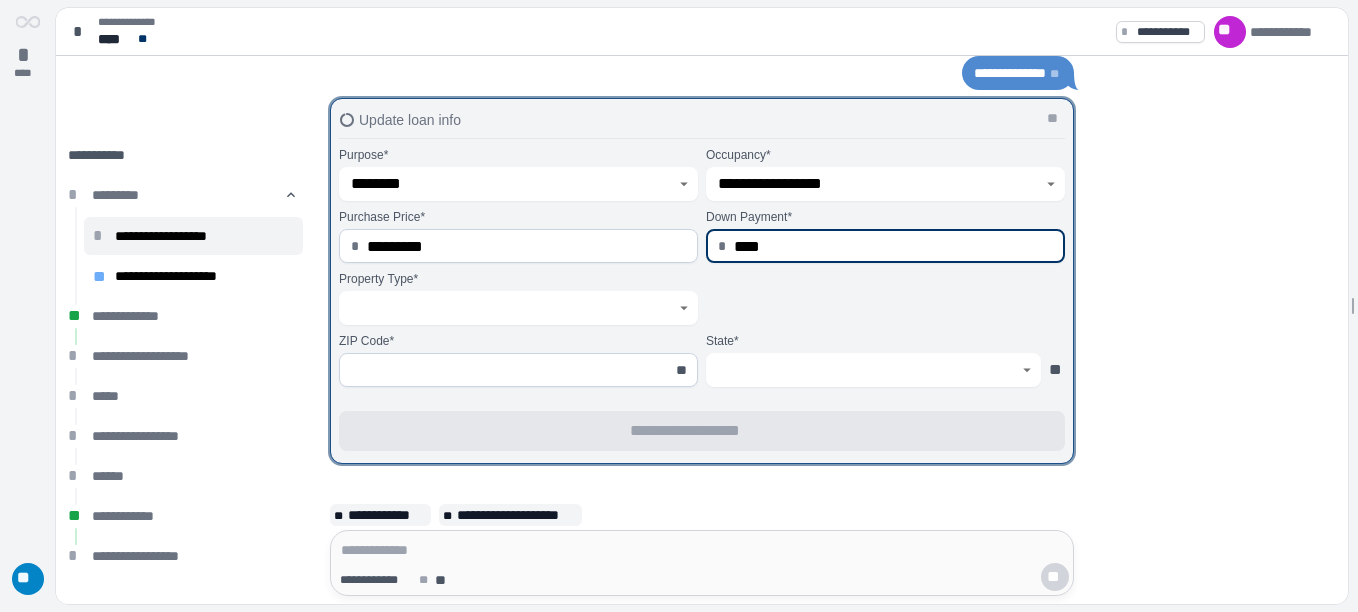 click on "****" at bounding box center [893, 246] 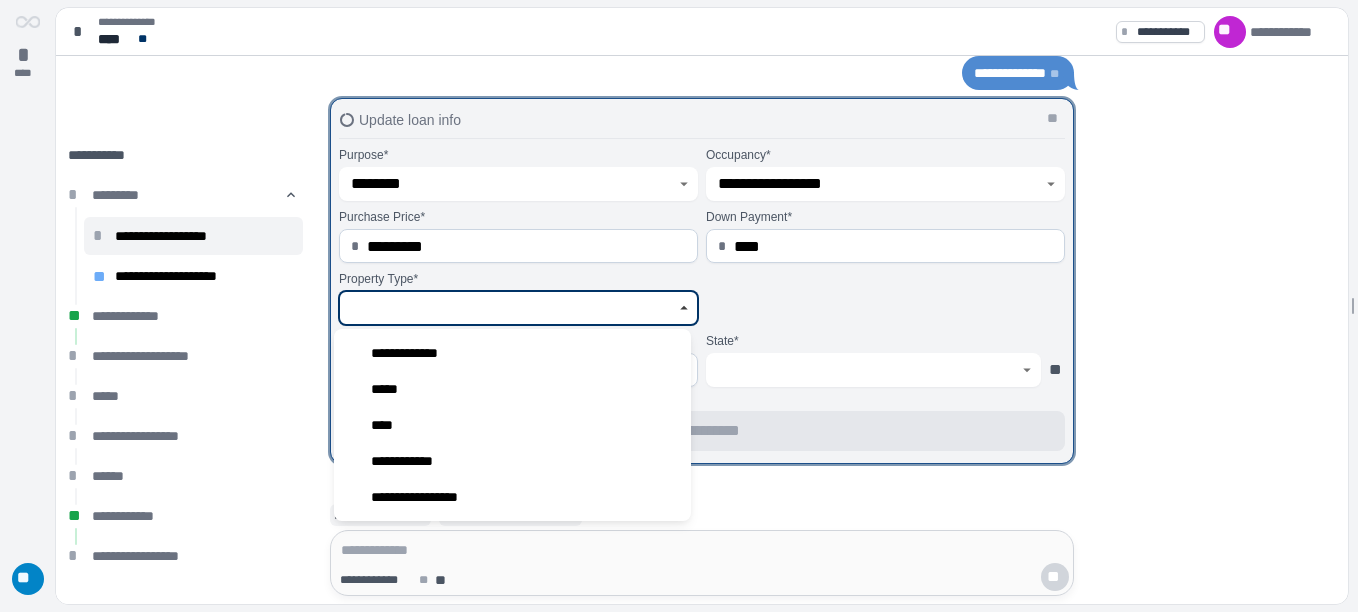 click at bounding box center [507, 308] 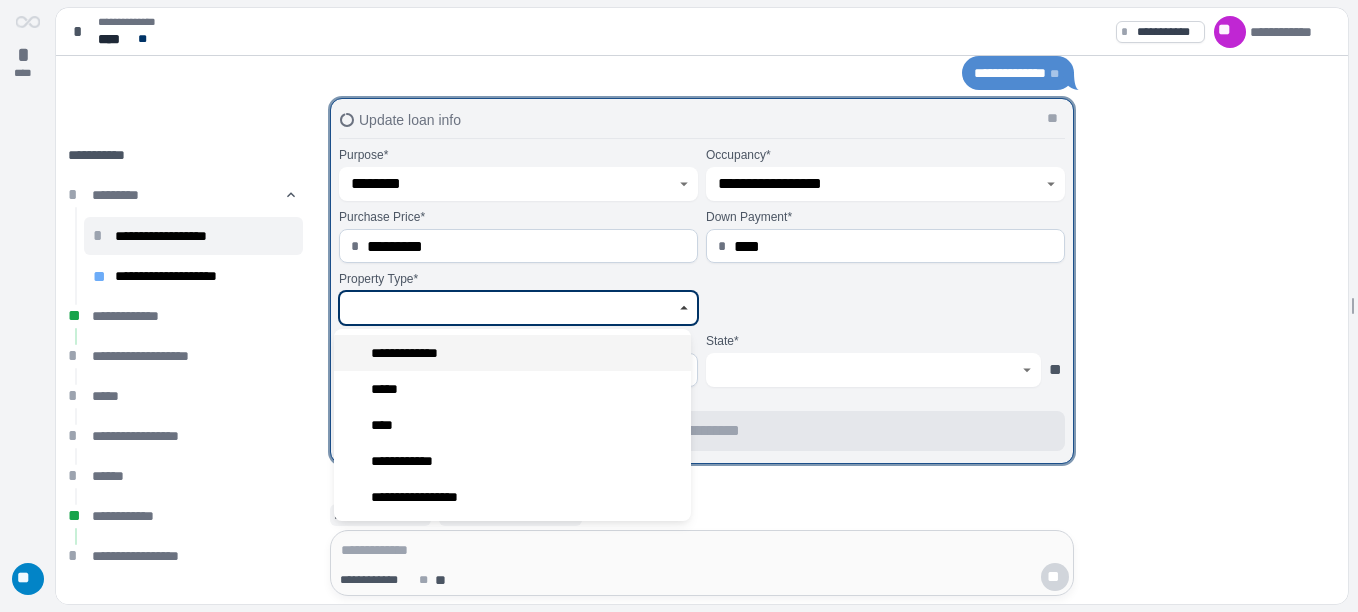 click on "**********" at bounding box center [512, 353] 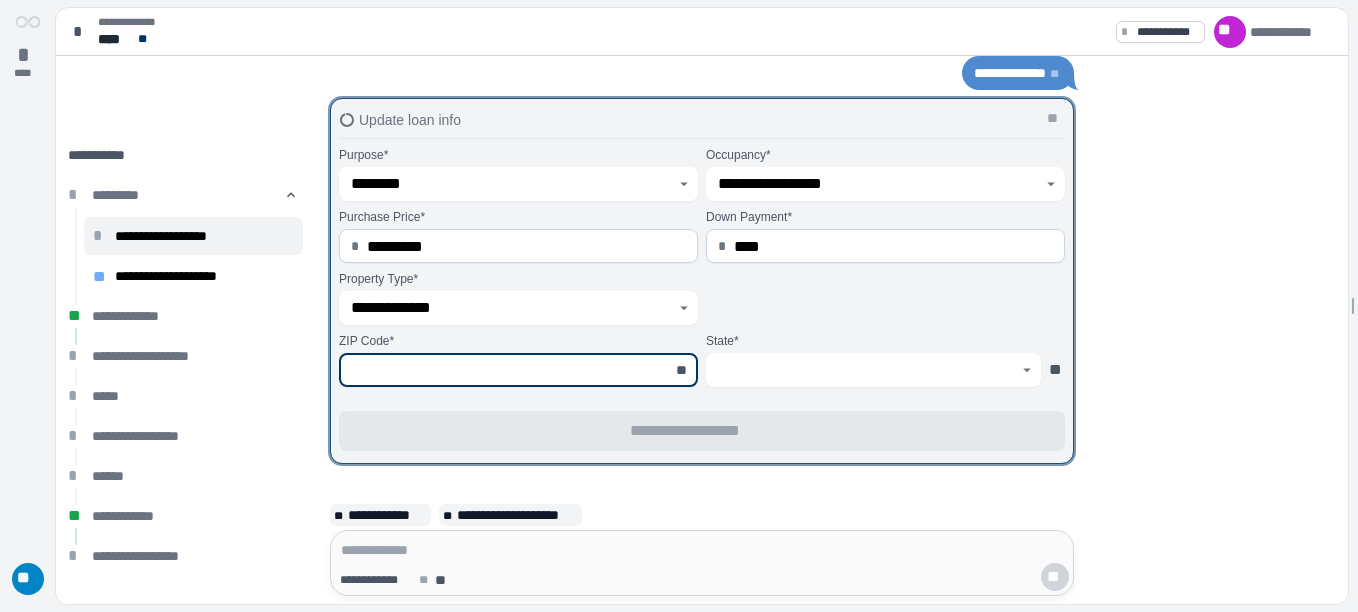 click at bounding box center [507, 370] 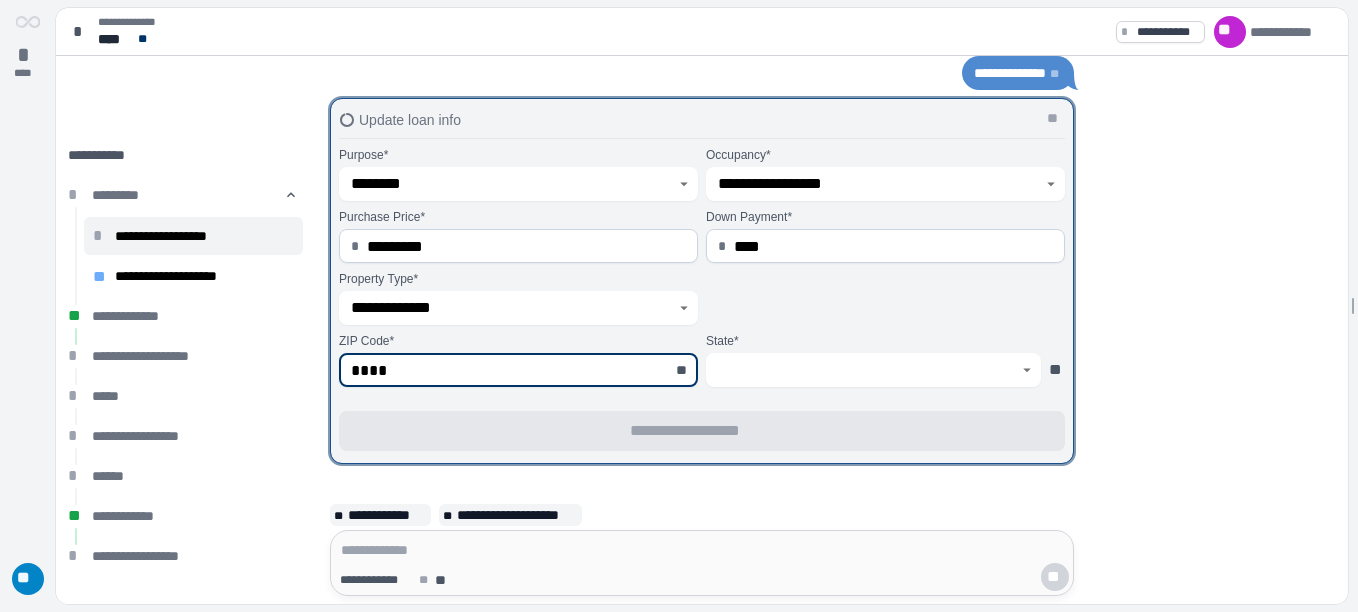 type on "*****" 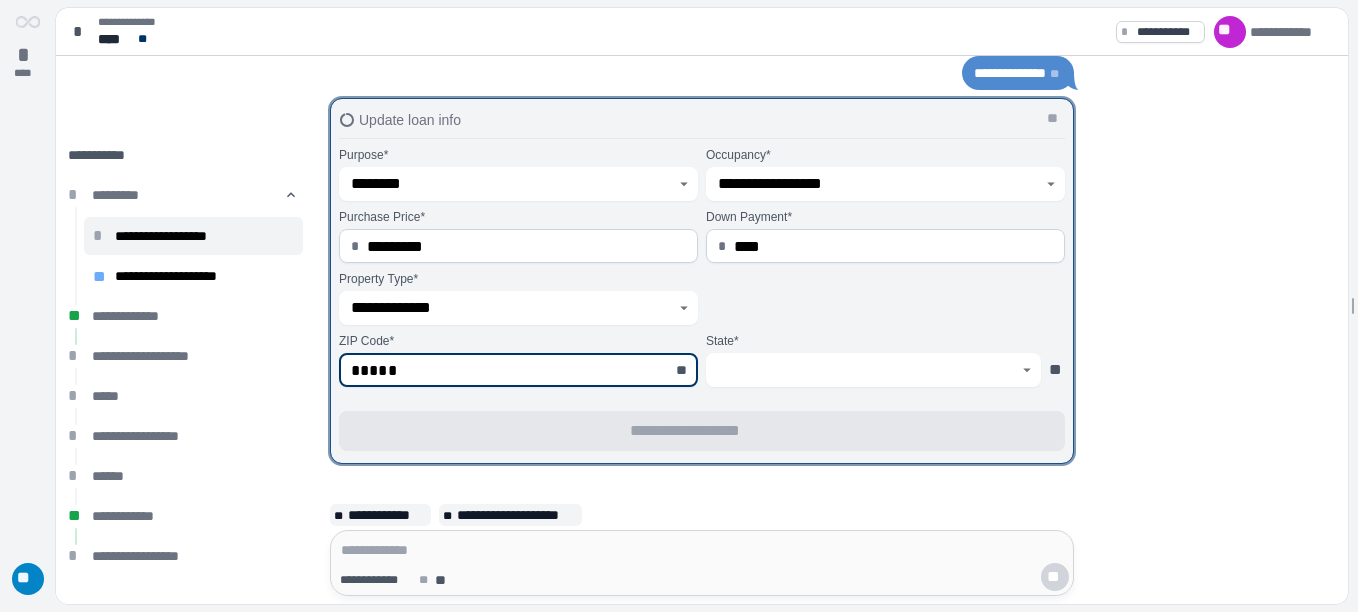 type on "*******" 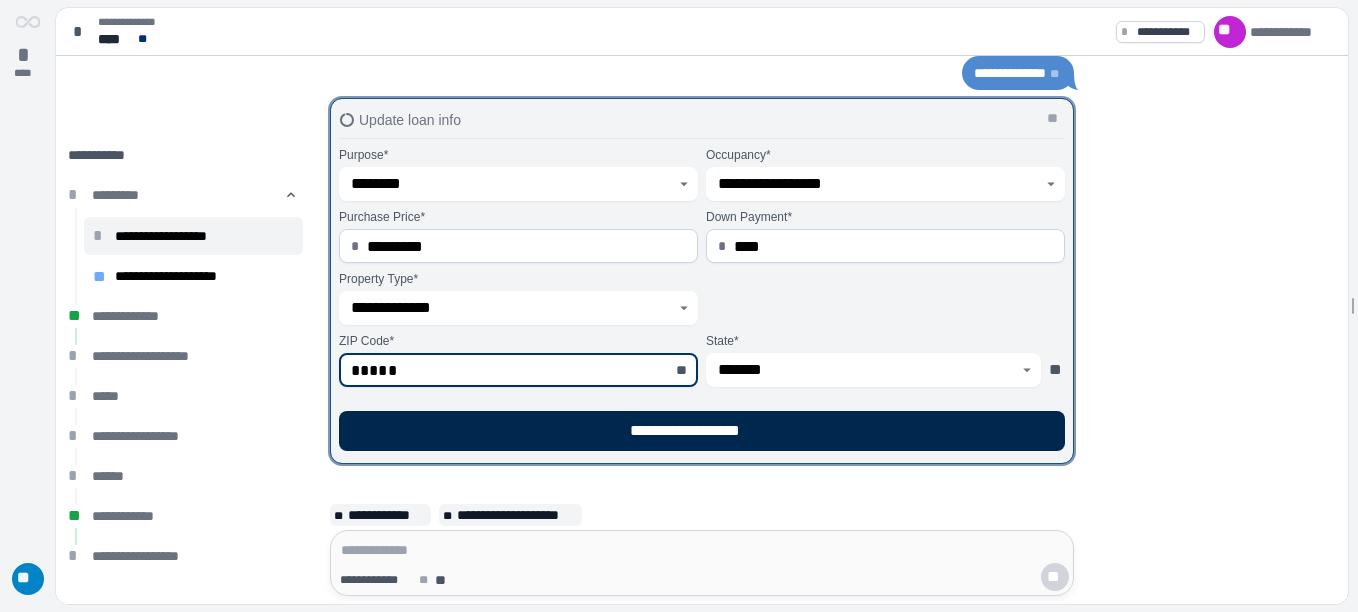 type on "*****" 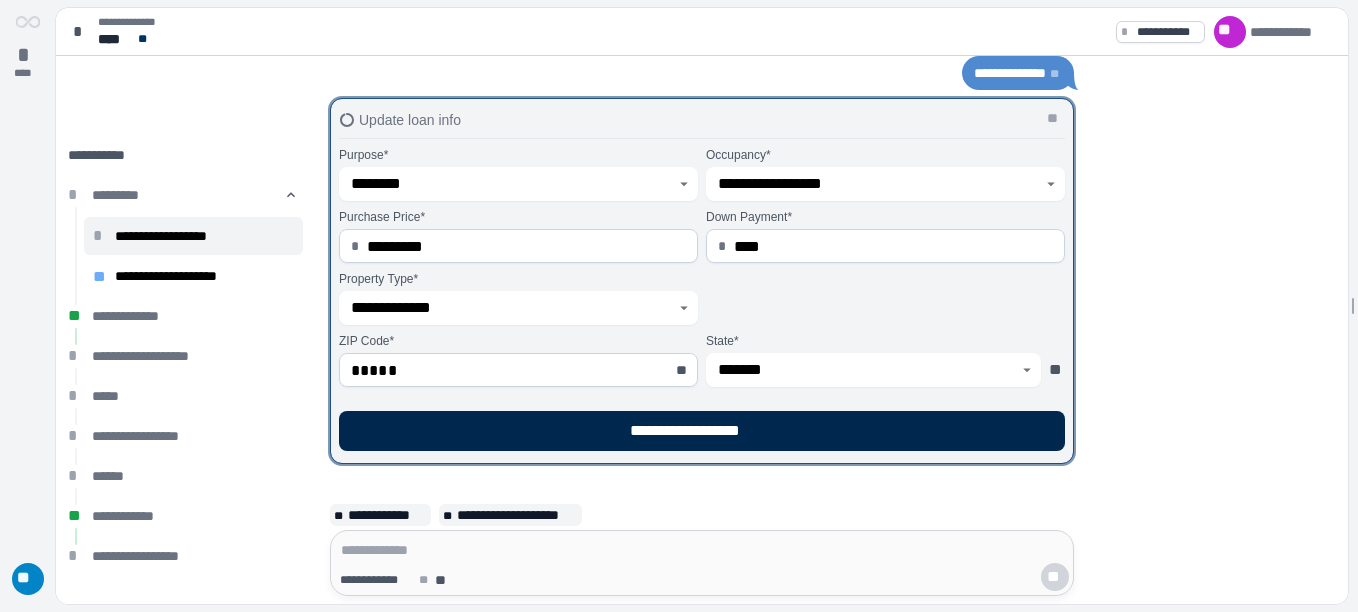 click on "**********" at bounding box center (702, 431) 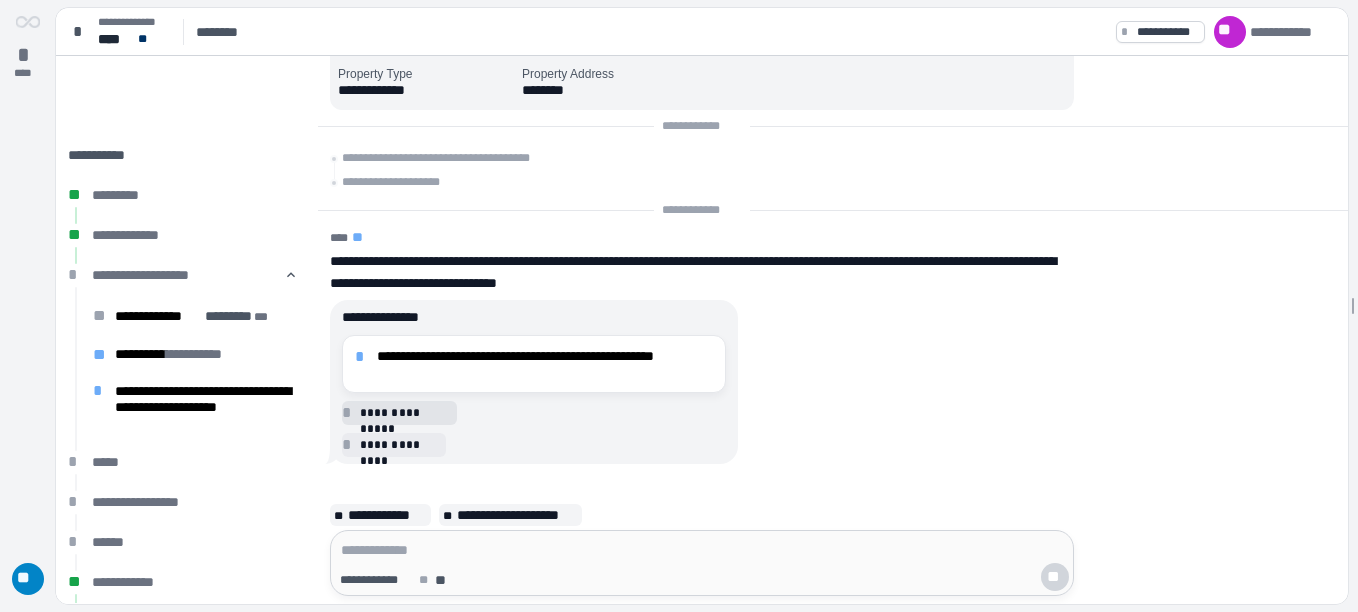 click on "**********" at bounding box center (405, 413) 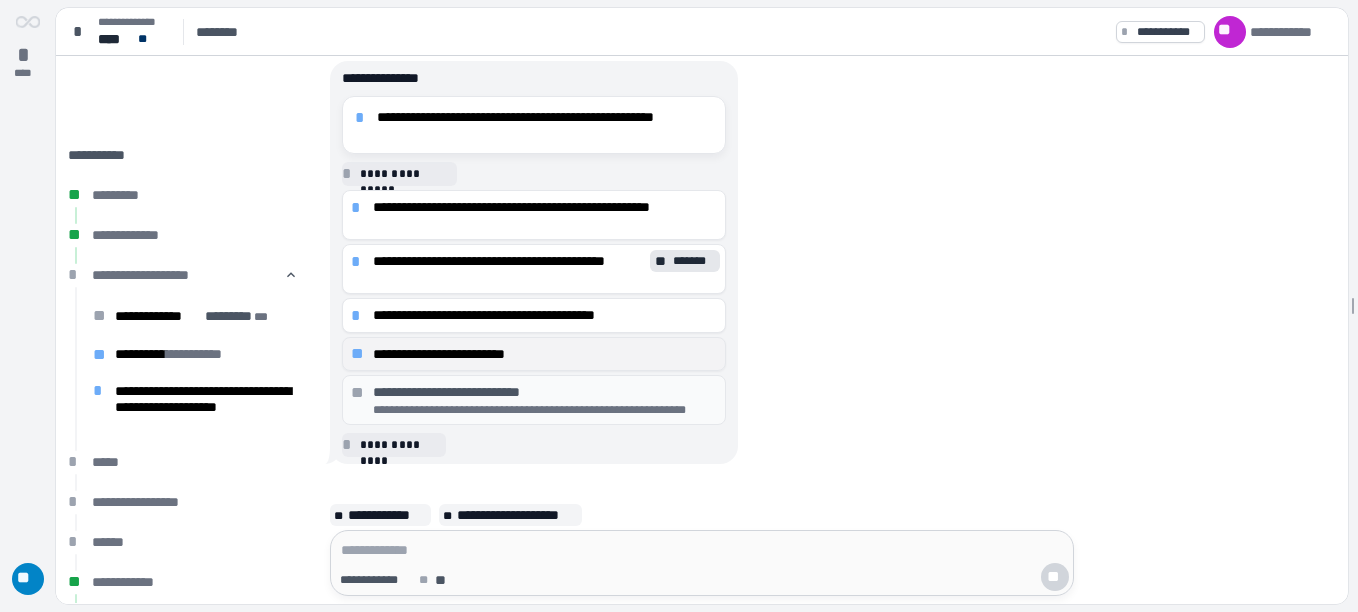 click on "**********" at bounding box center (545, 354) 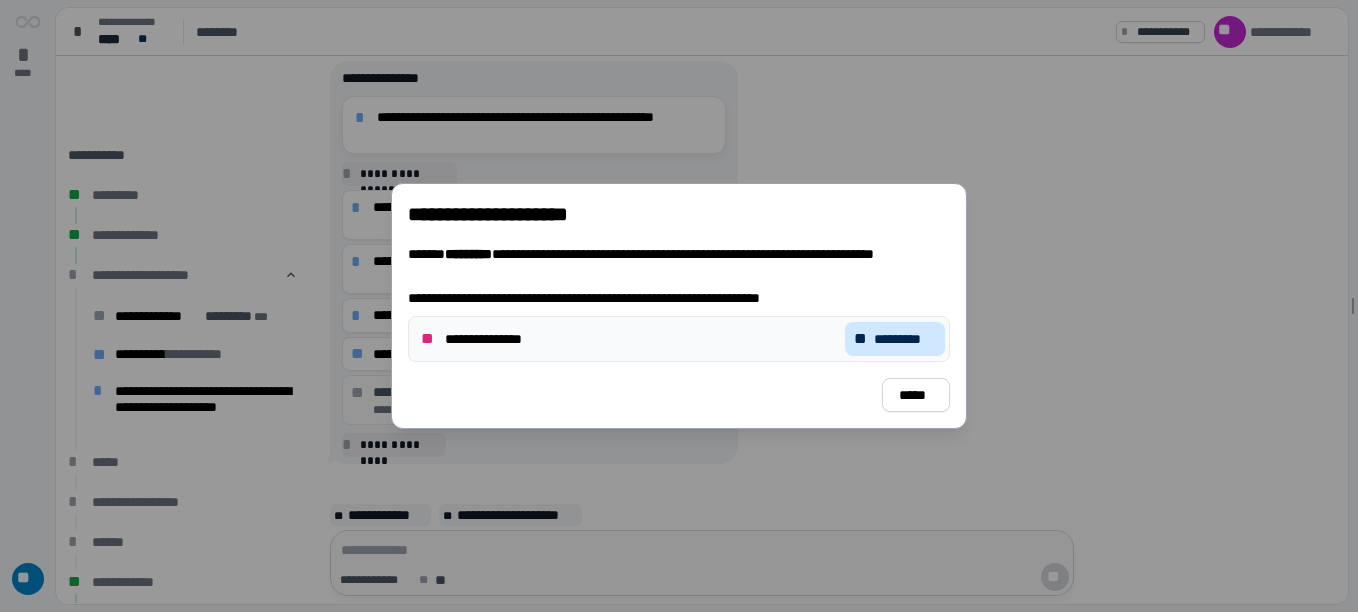 click on "*********" at bounding box center [905, 339] 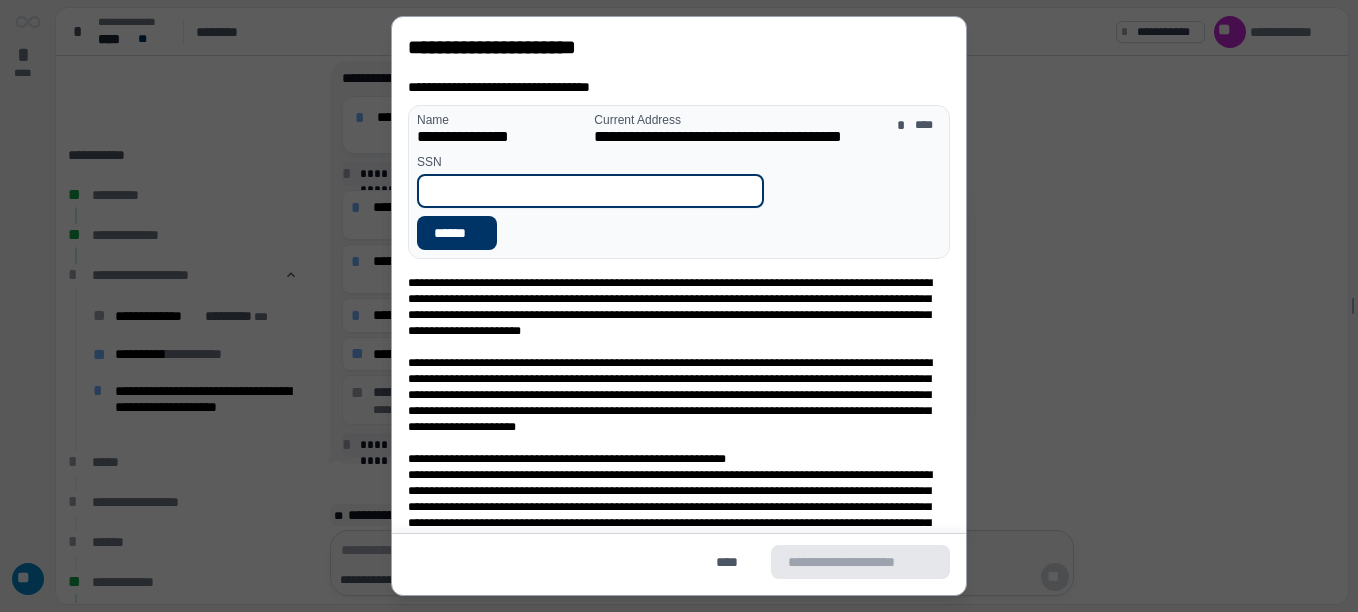 click at bounding box center (590, 191) 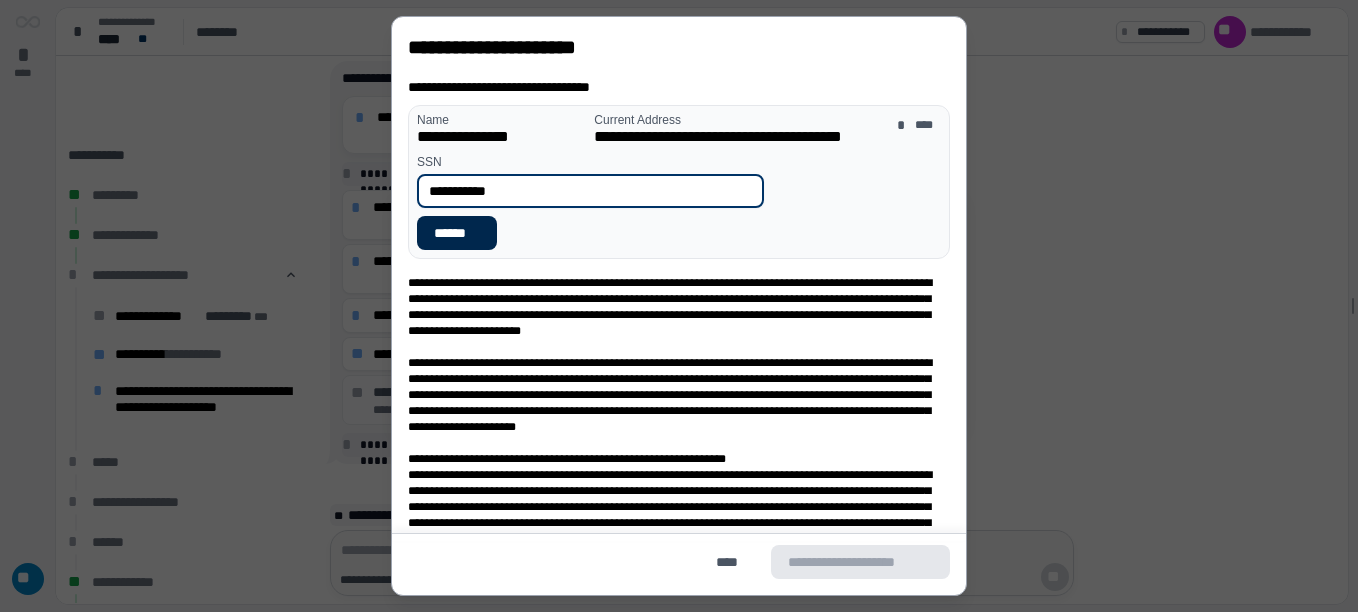 type on "**********" 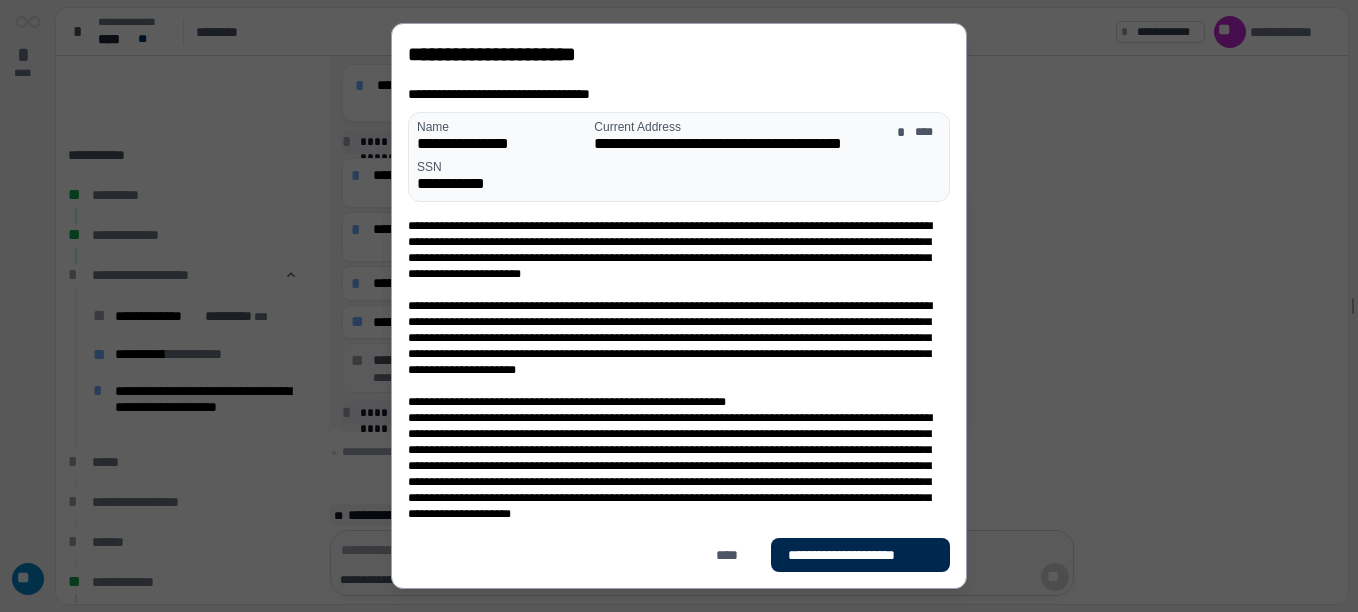 click on "**********" at bounding box center [860, 555] 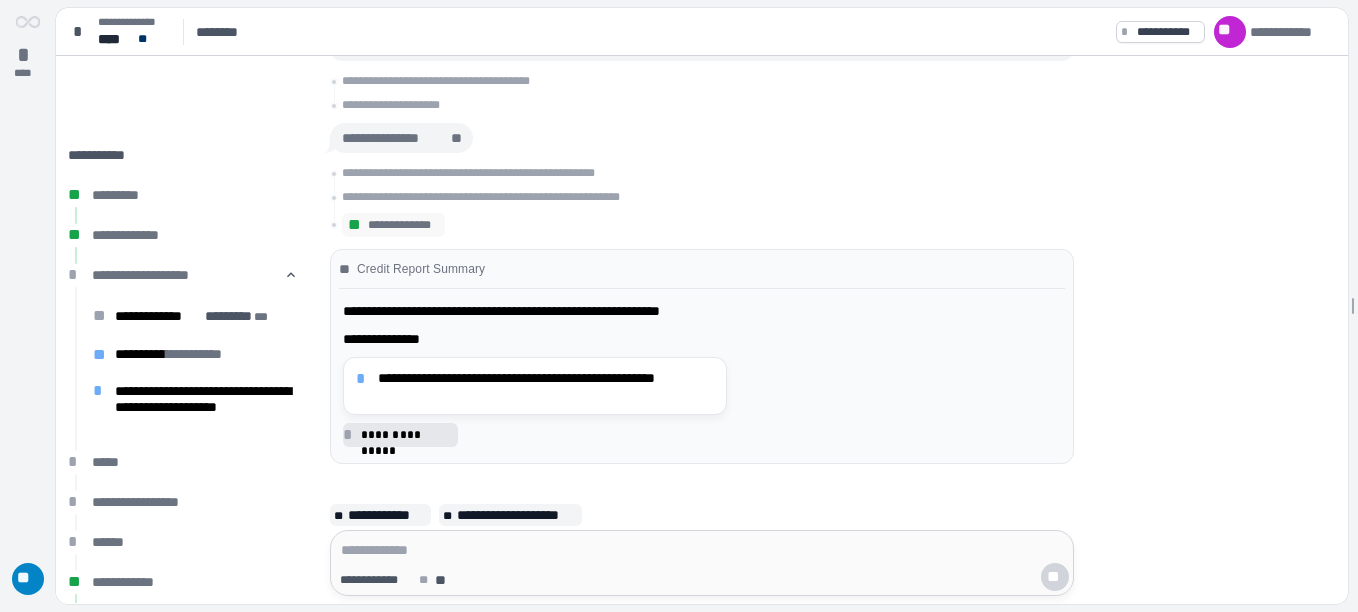 click on "**********" at bounding box center (400, 435) 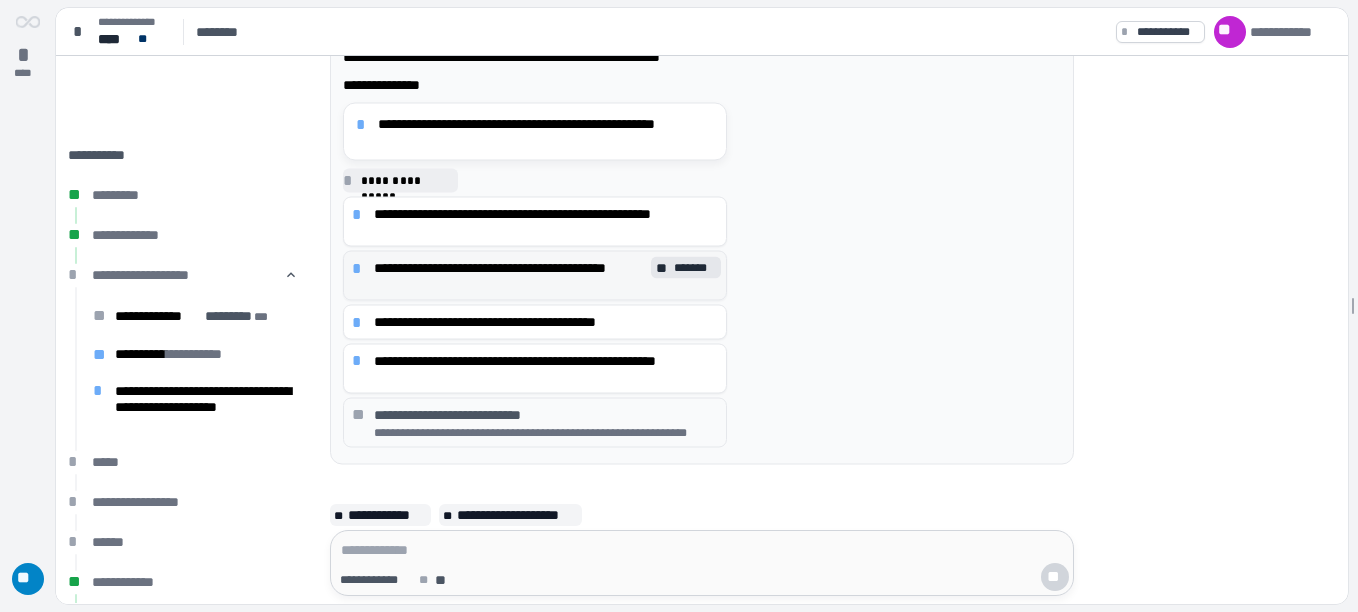 click on "**********" at bounding box center [546, 222] 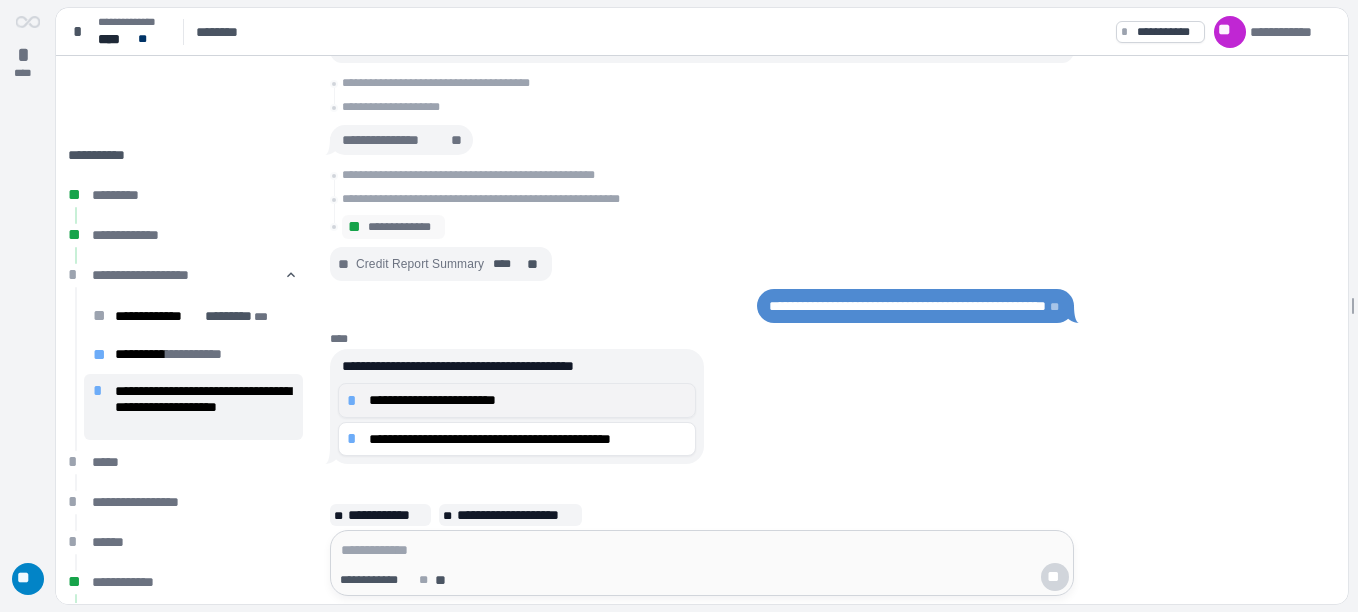click on "**********" at bounding box center [528, 400] 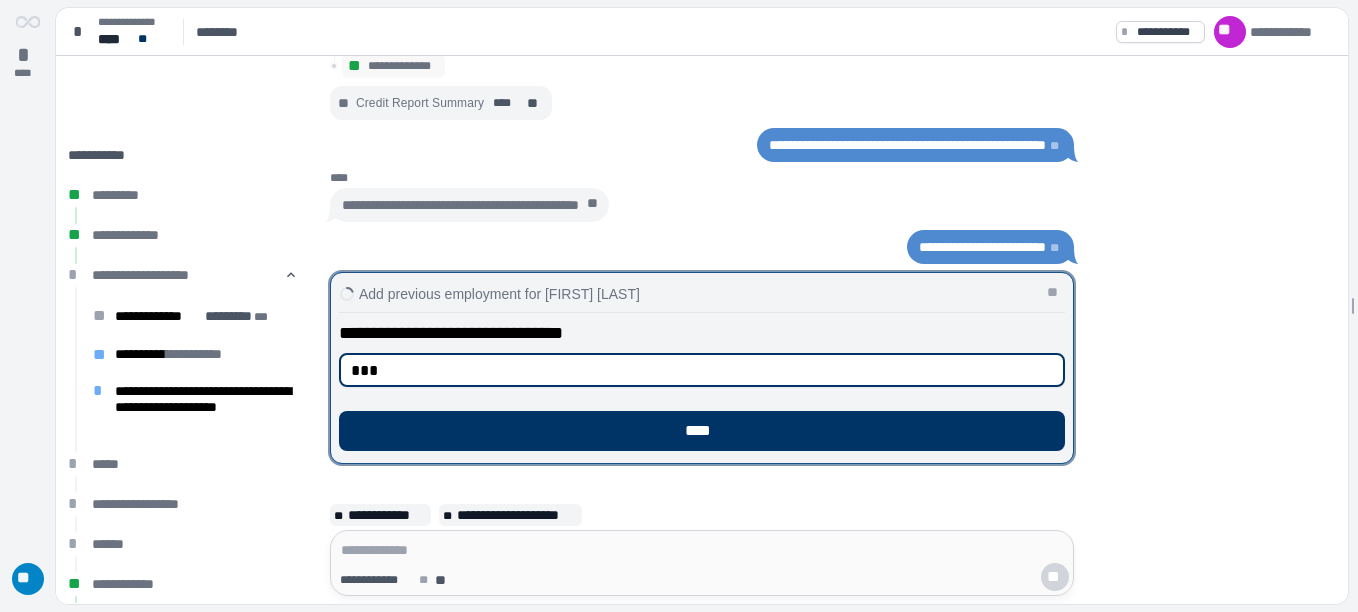 type on "**********" 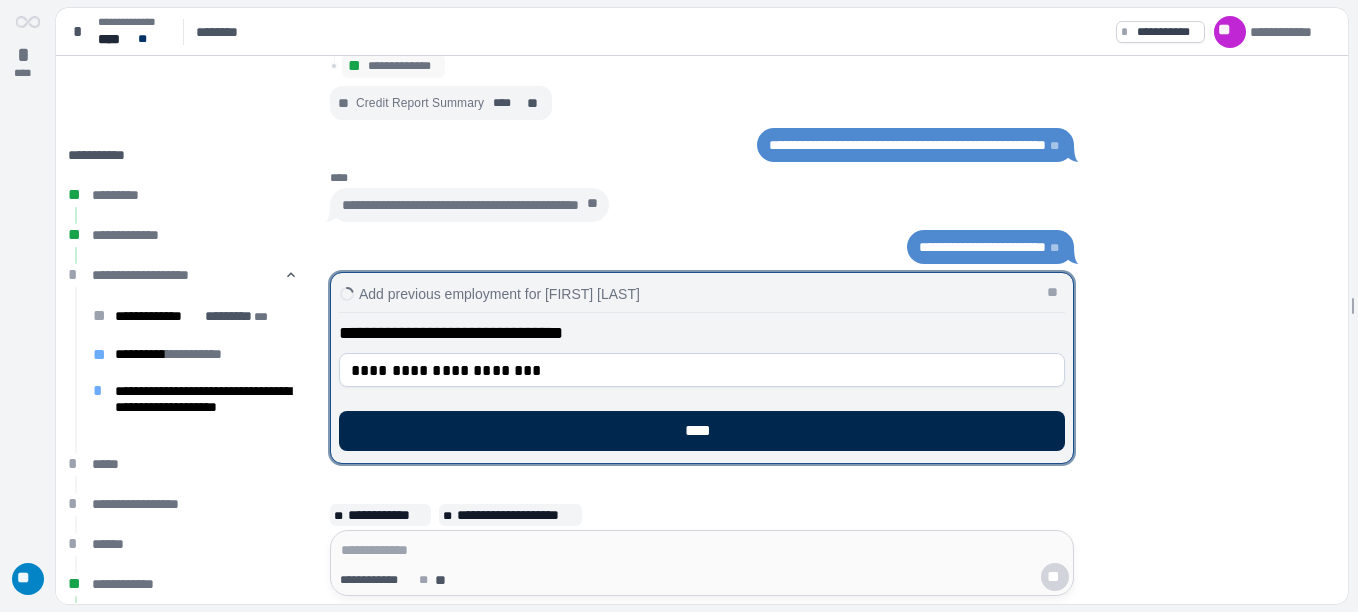 click on "****" at bounding box center (702, 431) 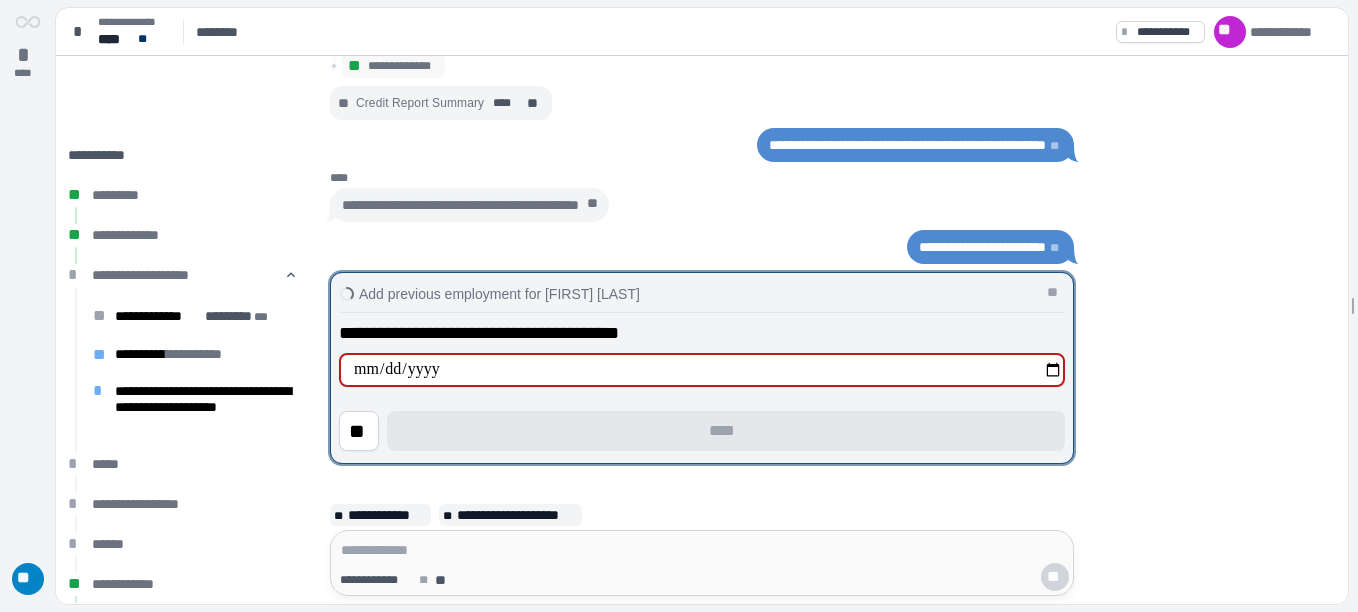 click on "**********" at bounding box center (702, 370) 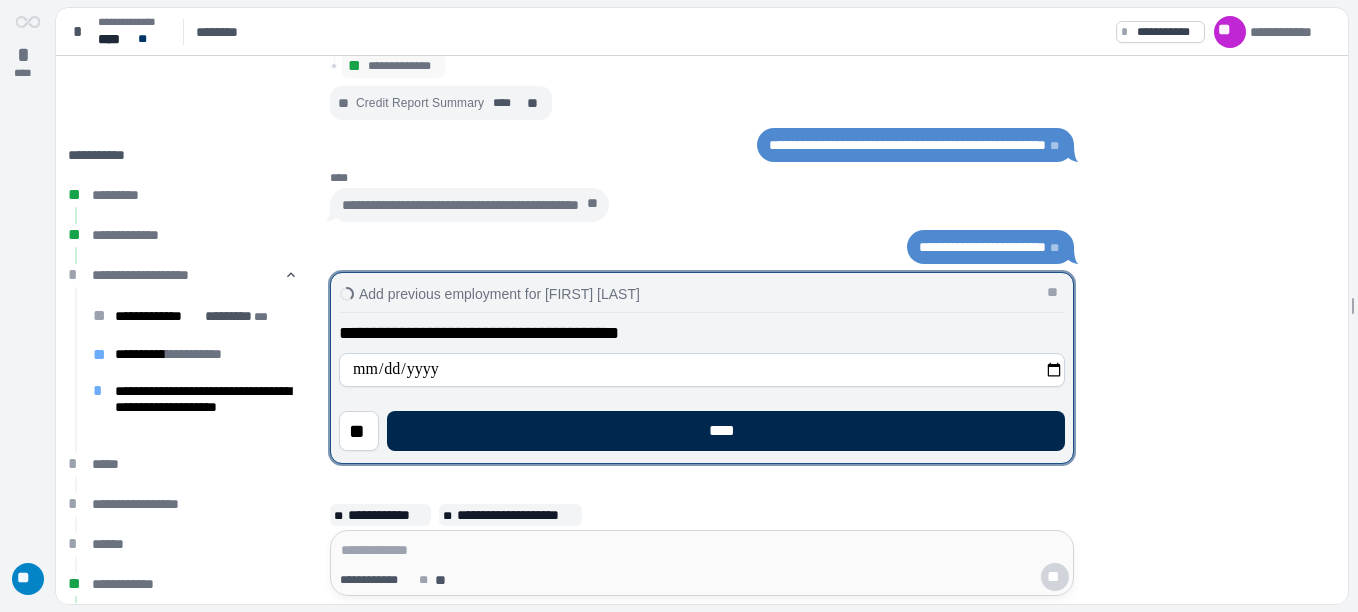click on "****" at bounding box center [726, 431] 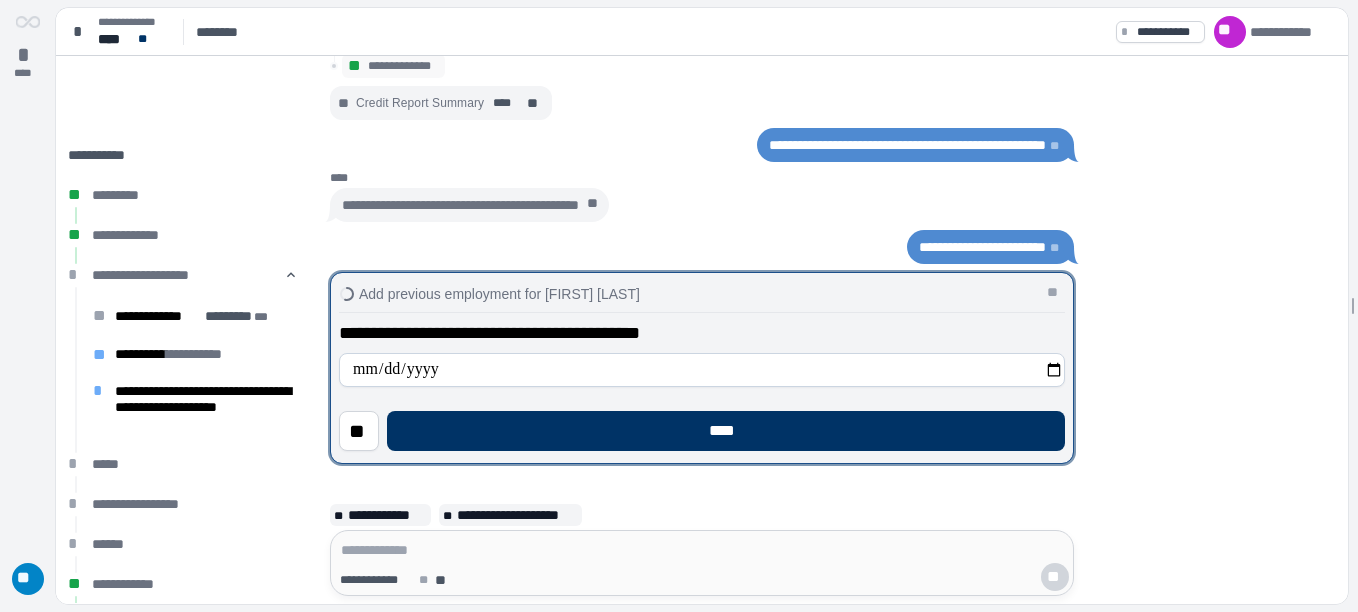 type on "**********" 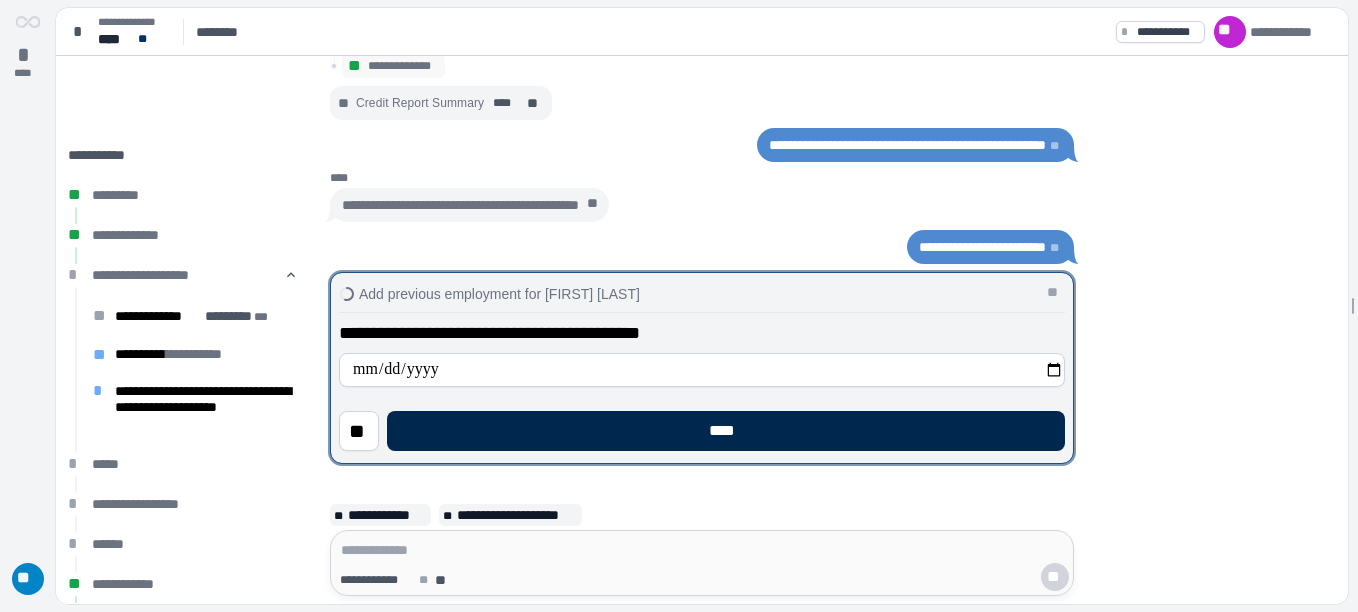 click on "****" at bounding box center (726, 431) 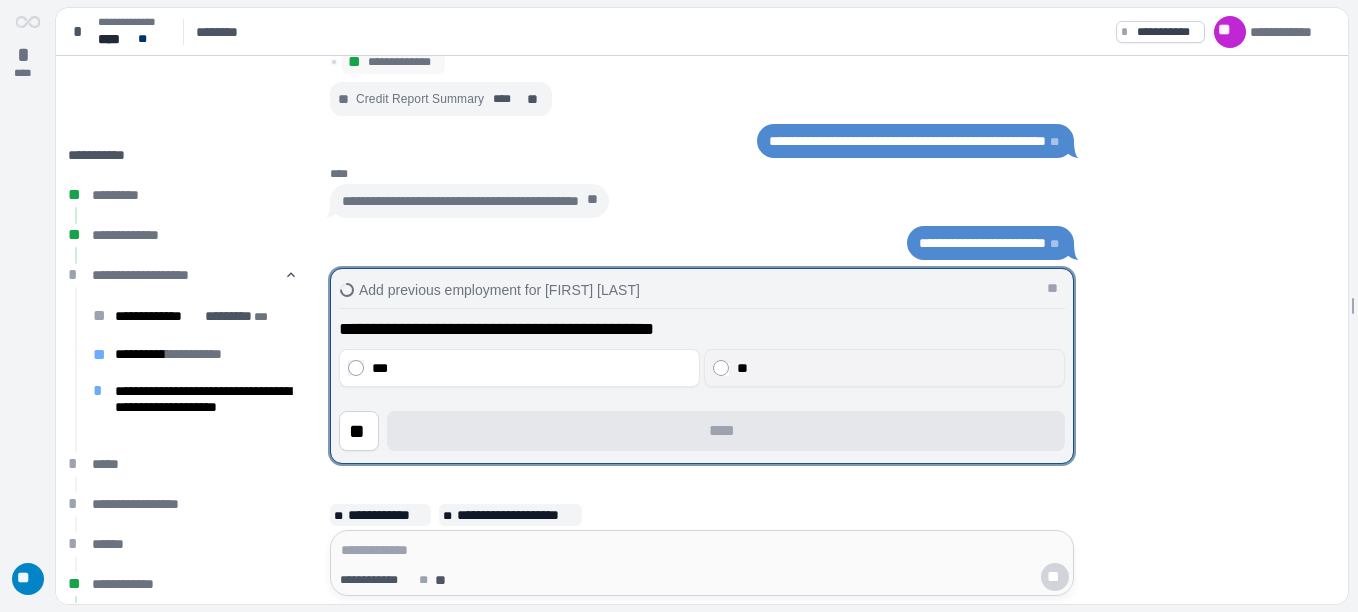 click on "**" at bounding box center [884, 368] 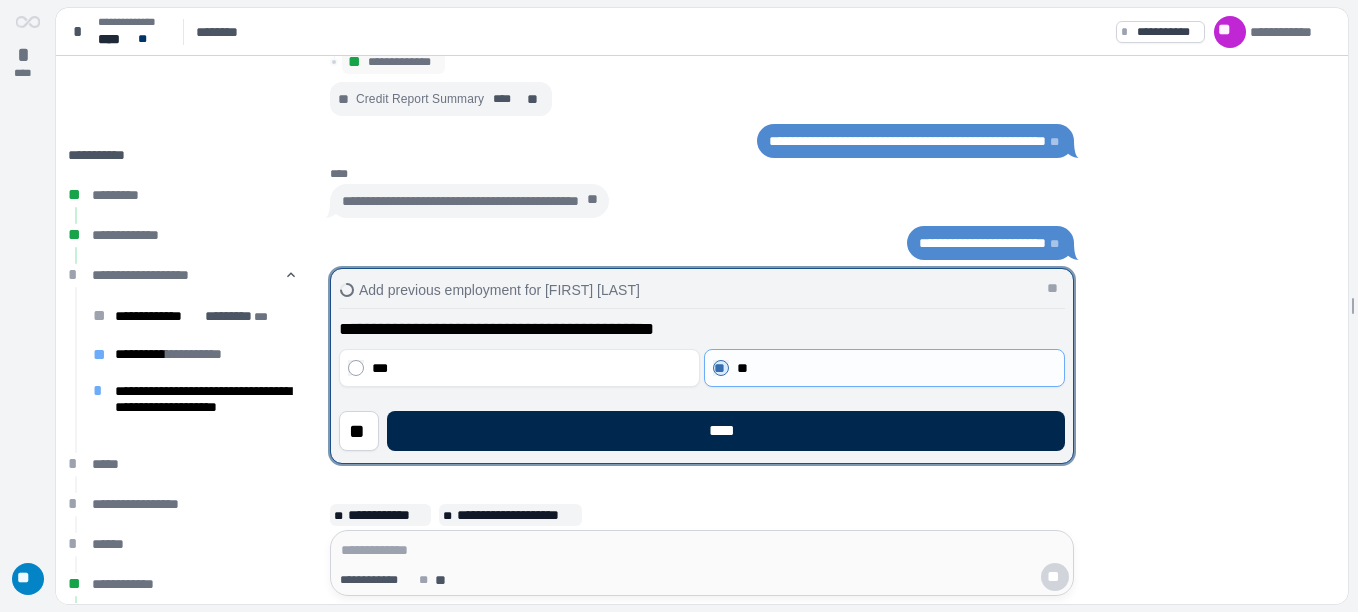 click on "****" at bounding box center (726, 431) 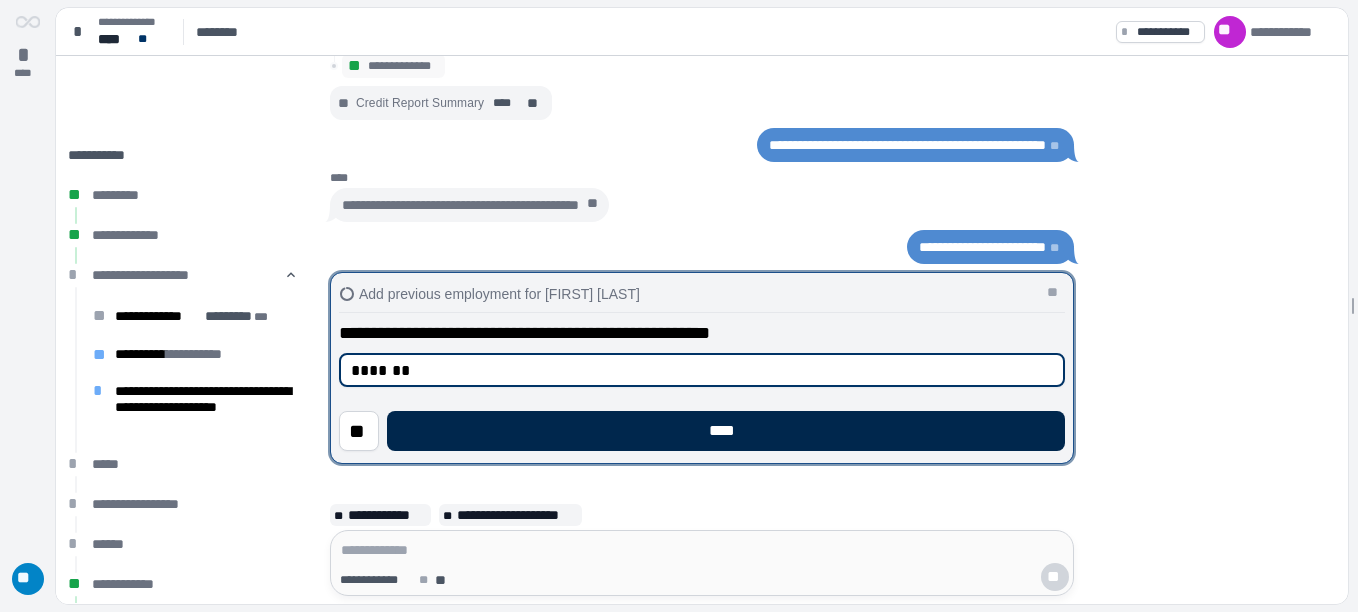 type on "*******" 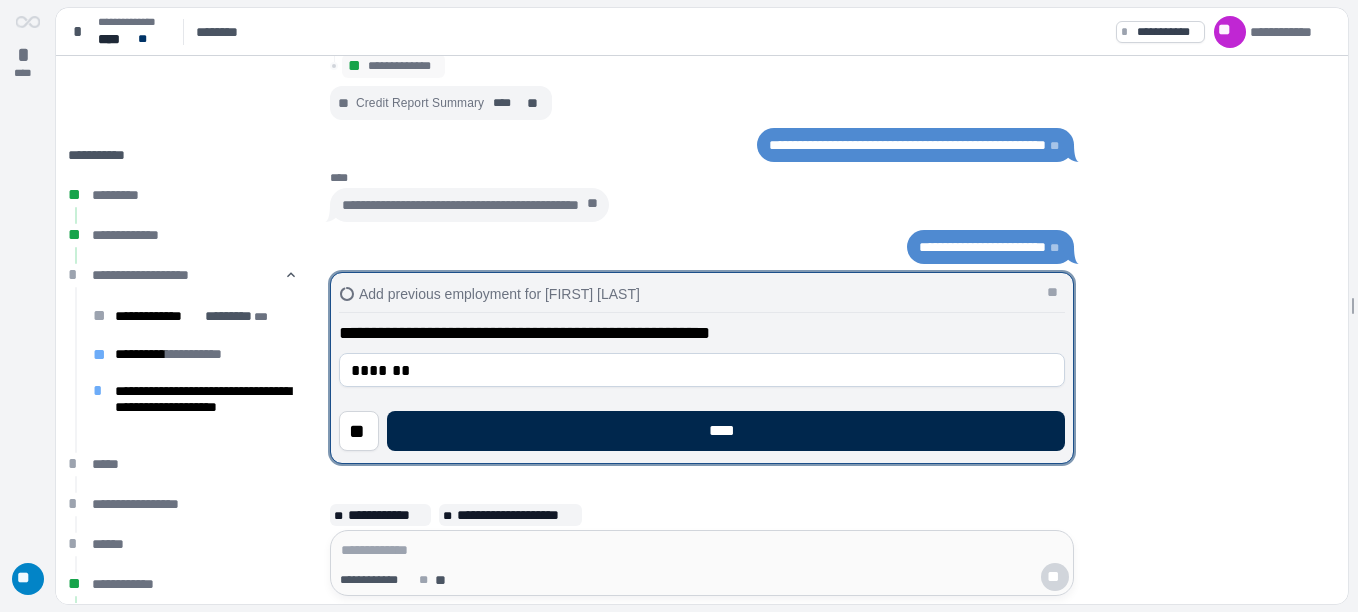 click on "****" at bounding box center [726, 431] 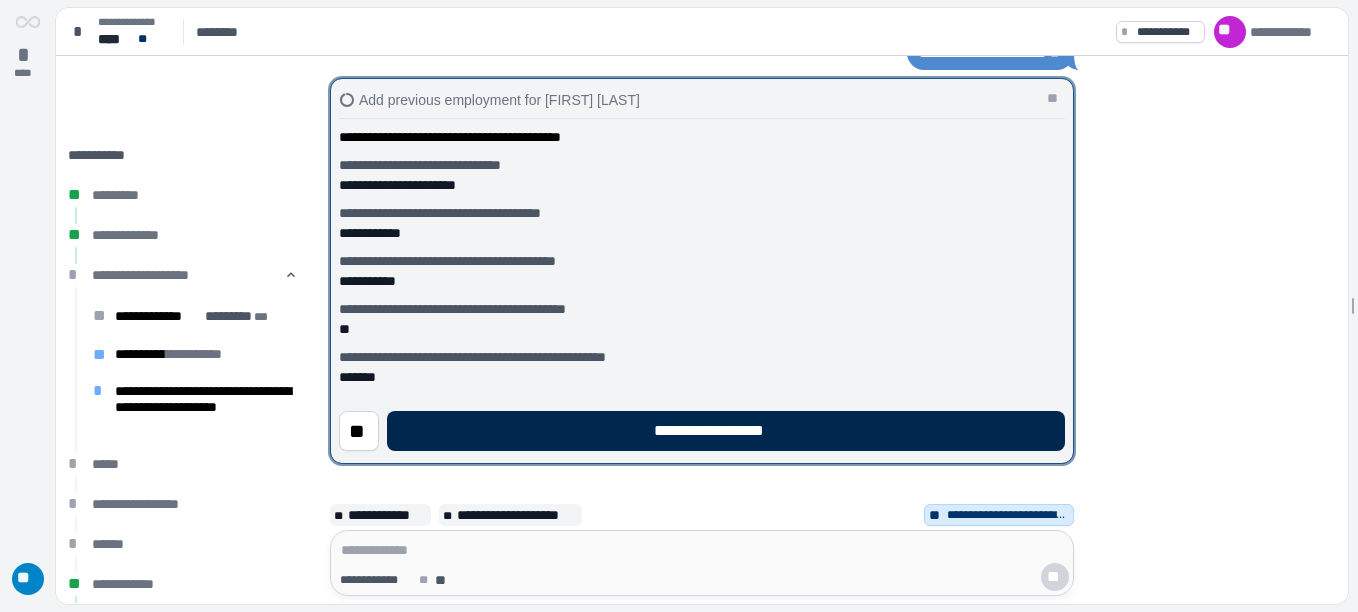click on "**********" at bounding box center [726, 431] 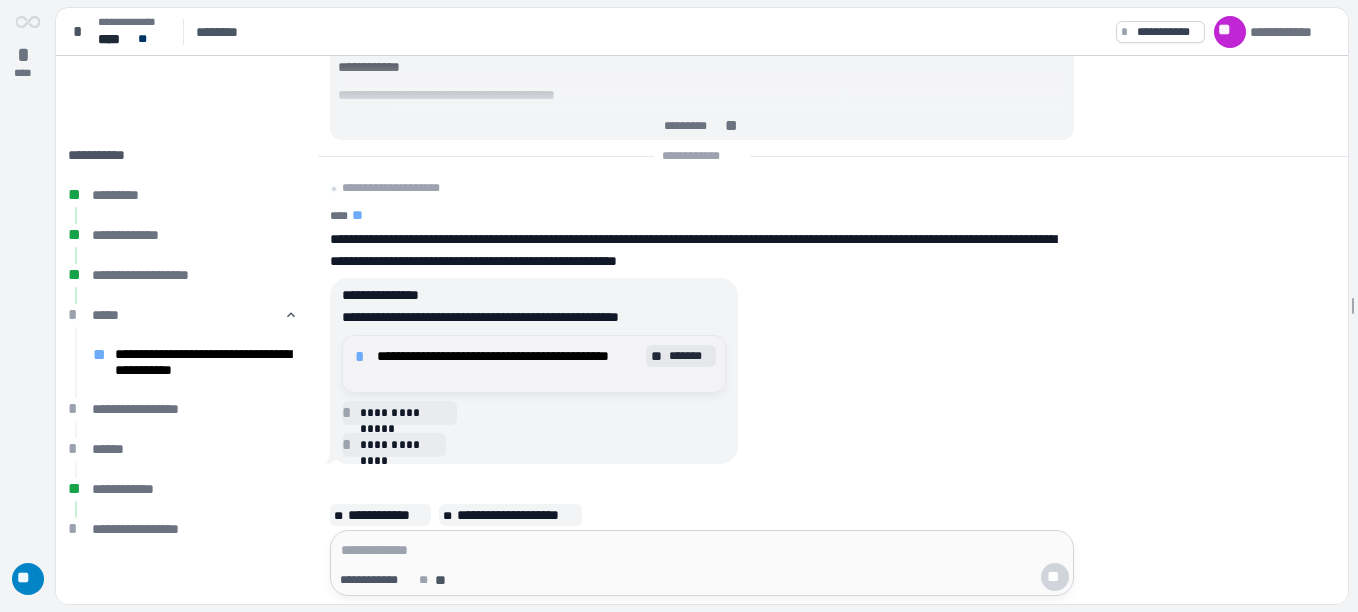 click on "**********" at bounding box center (508, 364) 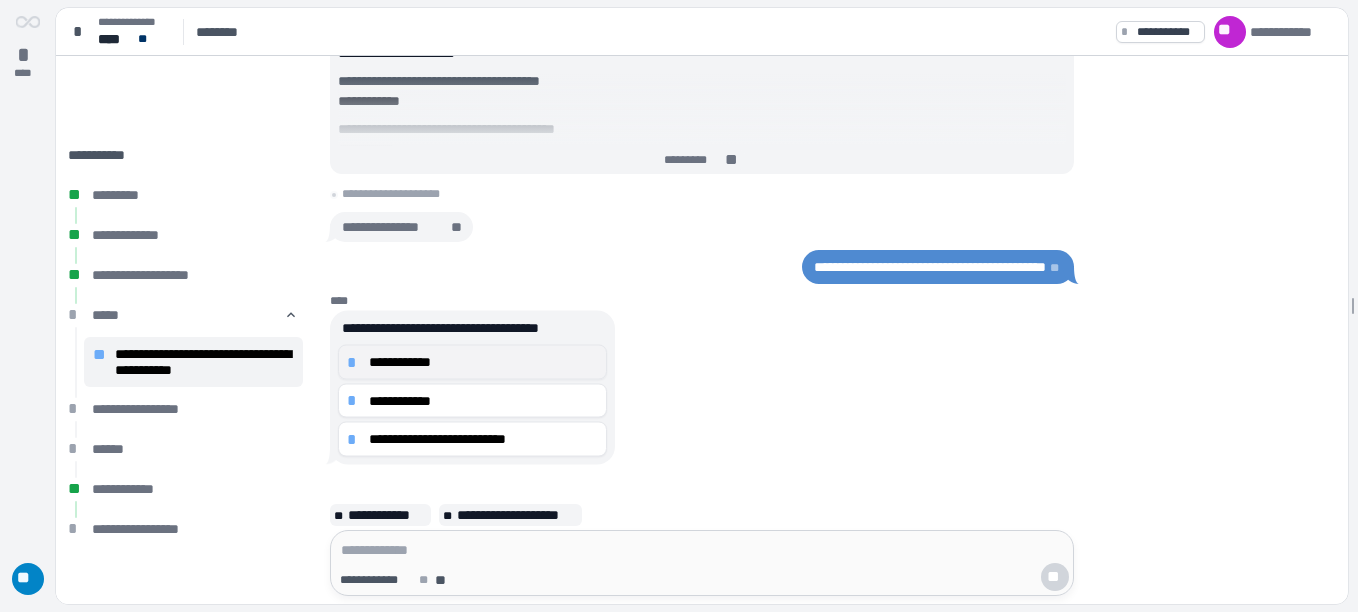 click on "**********" at bounding box center (483, 362) 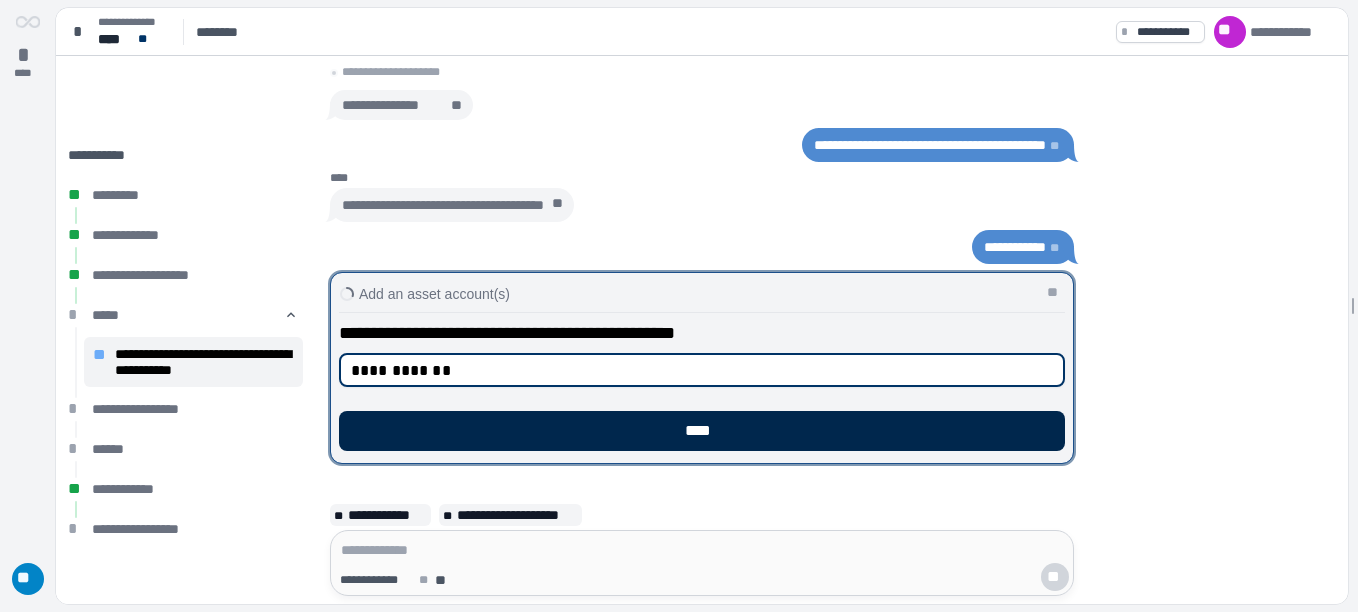type on "**********" 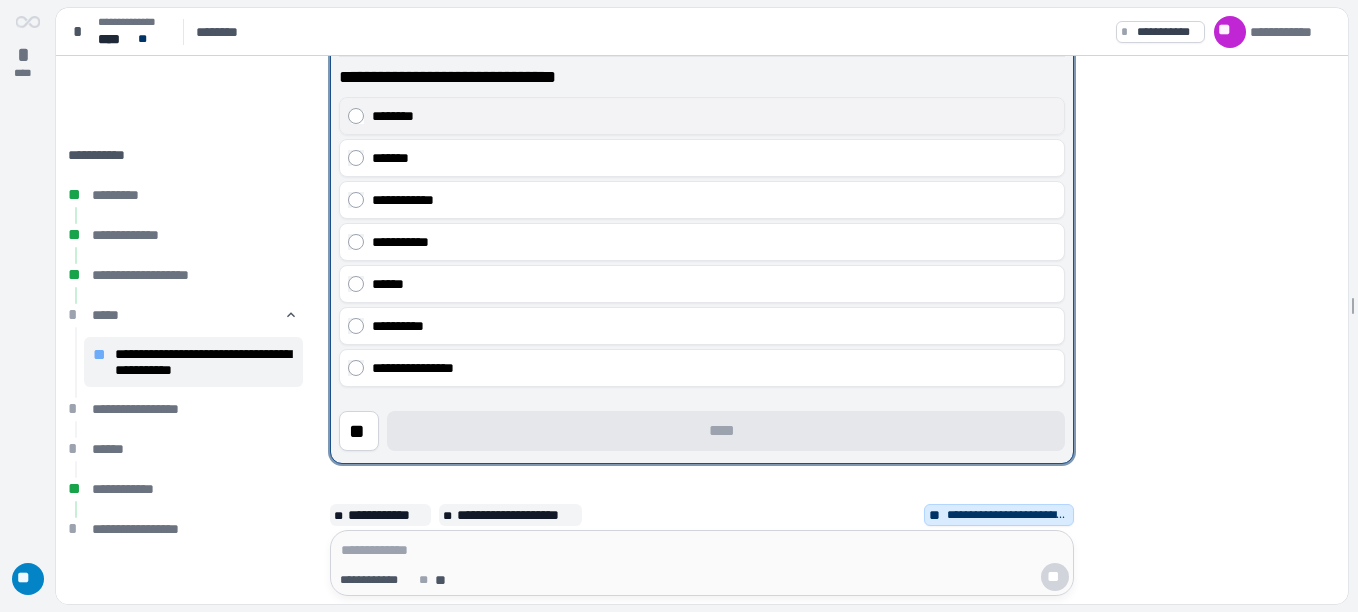 click on "********" at bounding box center [714, 116] 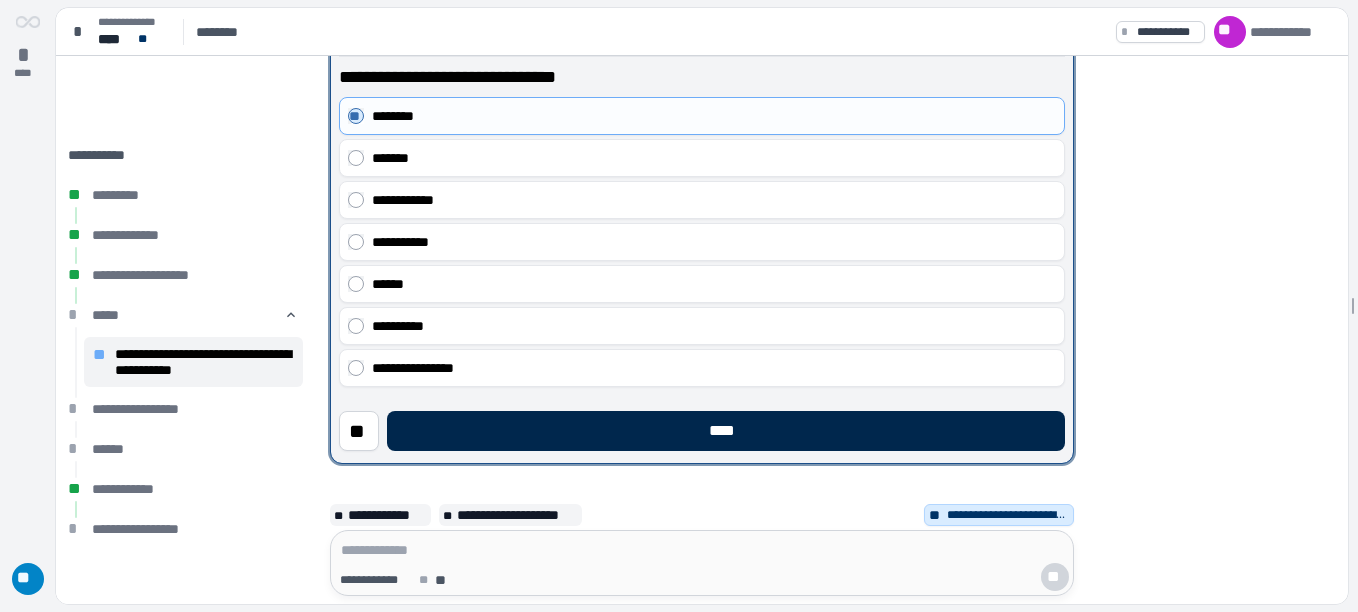 click on "****" at bounding box center (726, 431) 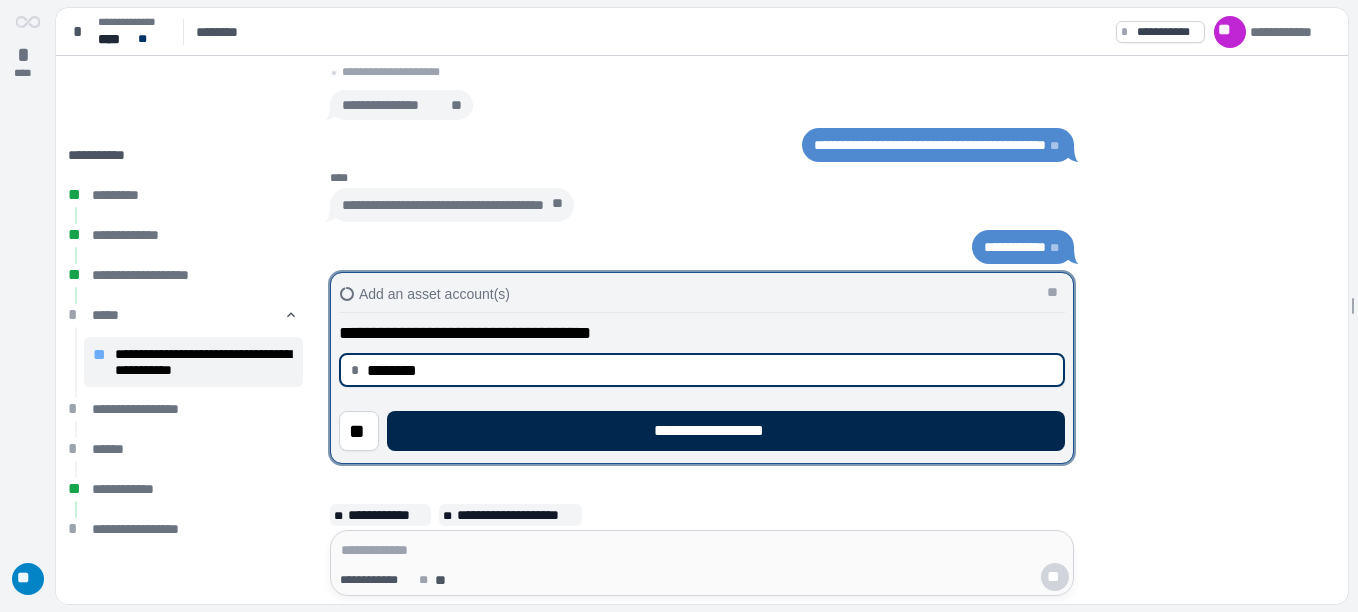 type on "********" 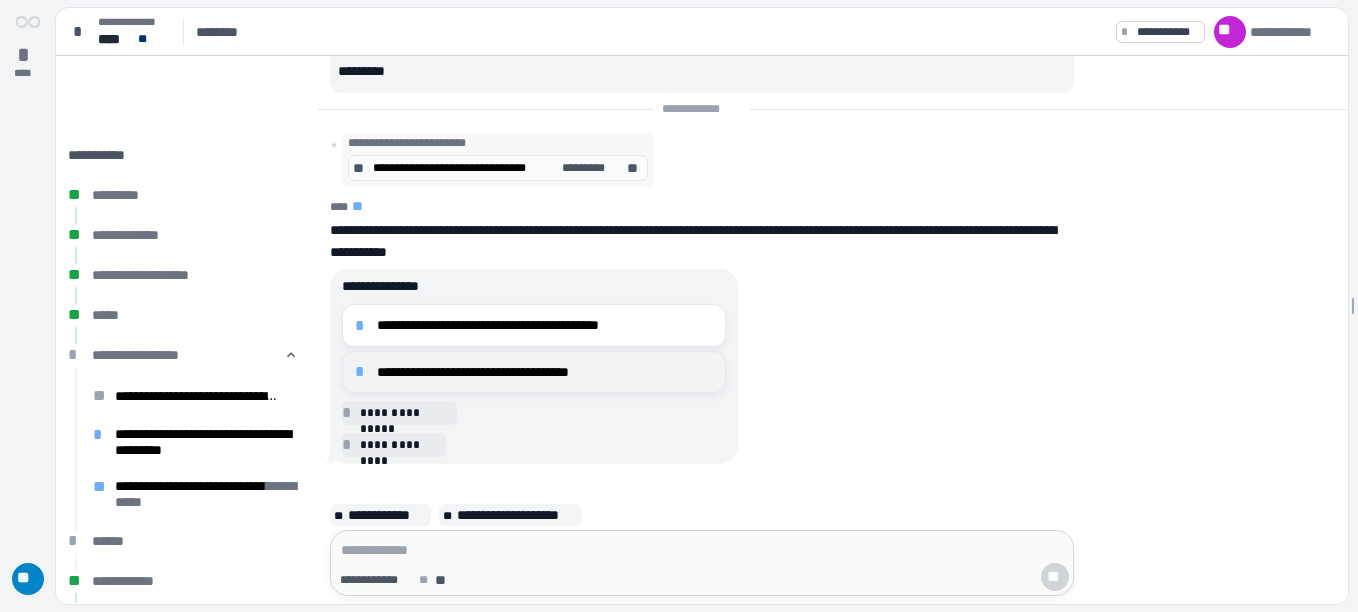 click on "**********" at bounding box center (545, 372) 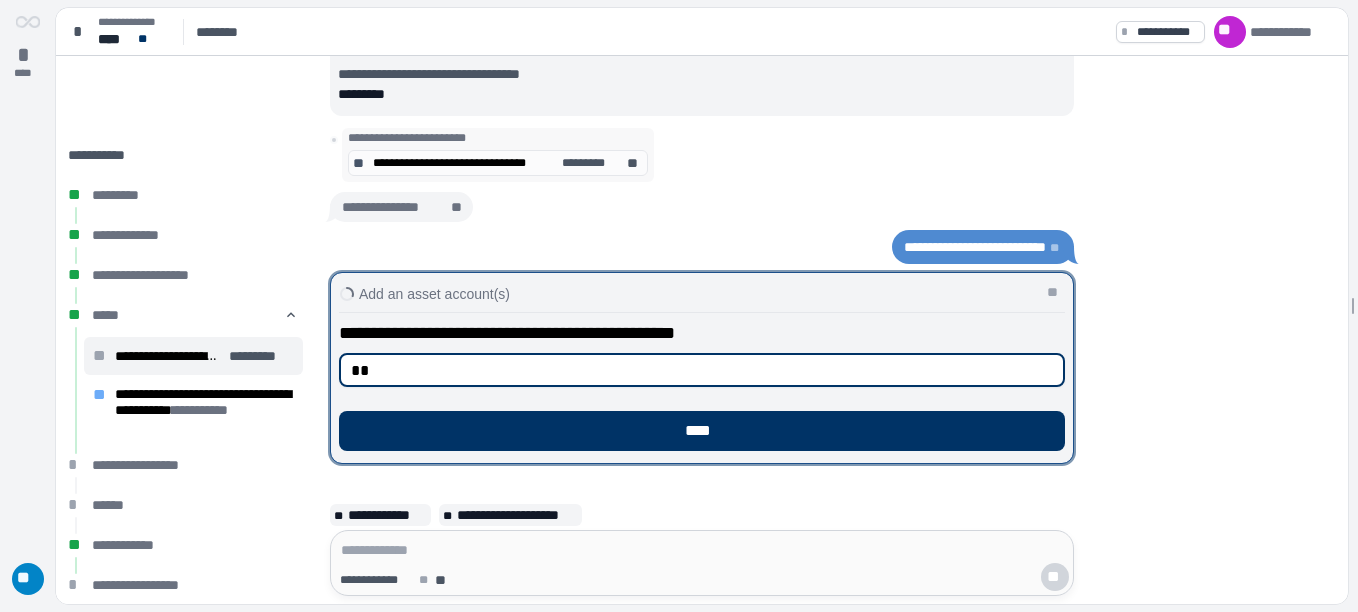 type on "***" 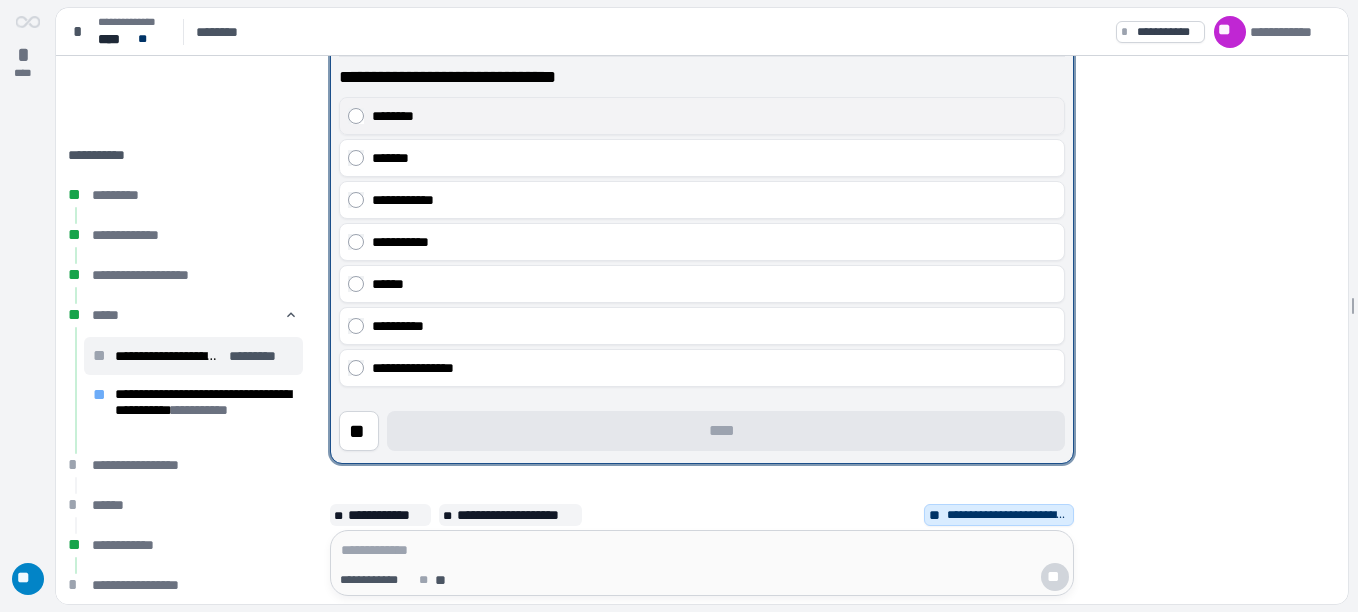 click on "********" at bounding box center (714, 116) 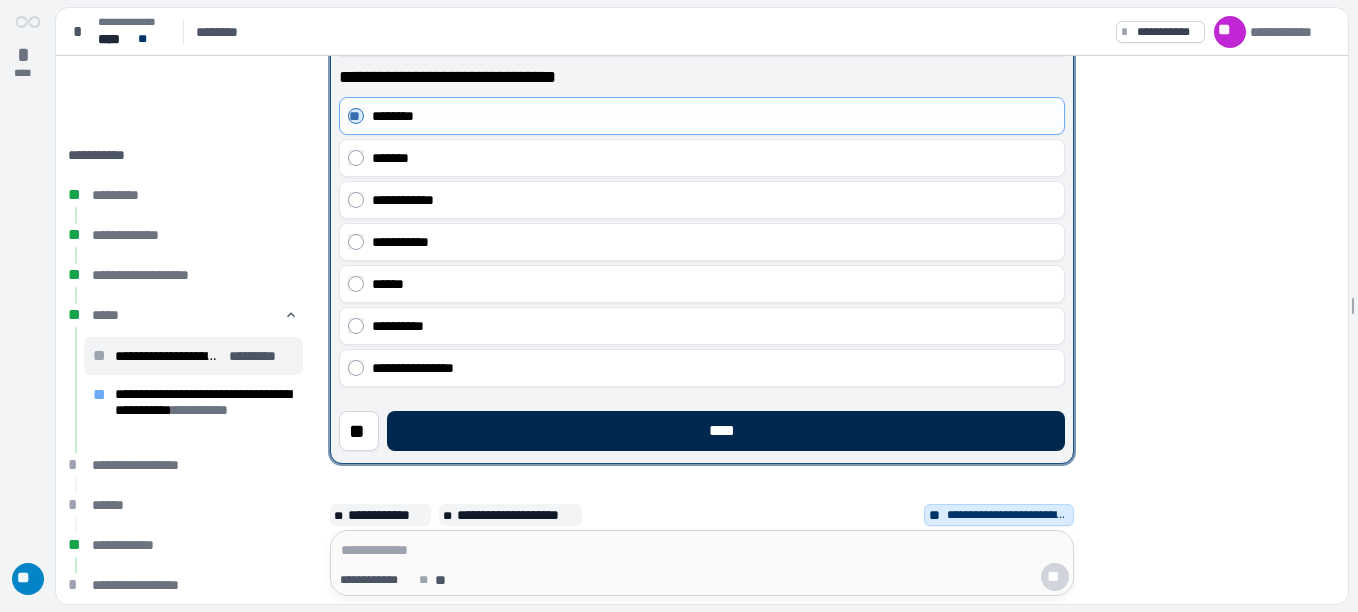 click on "****" at bounding box center [726, 431] 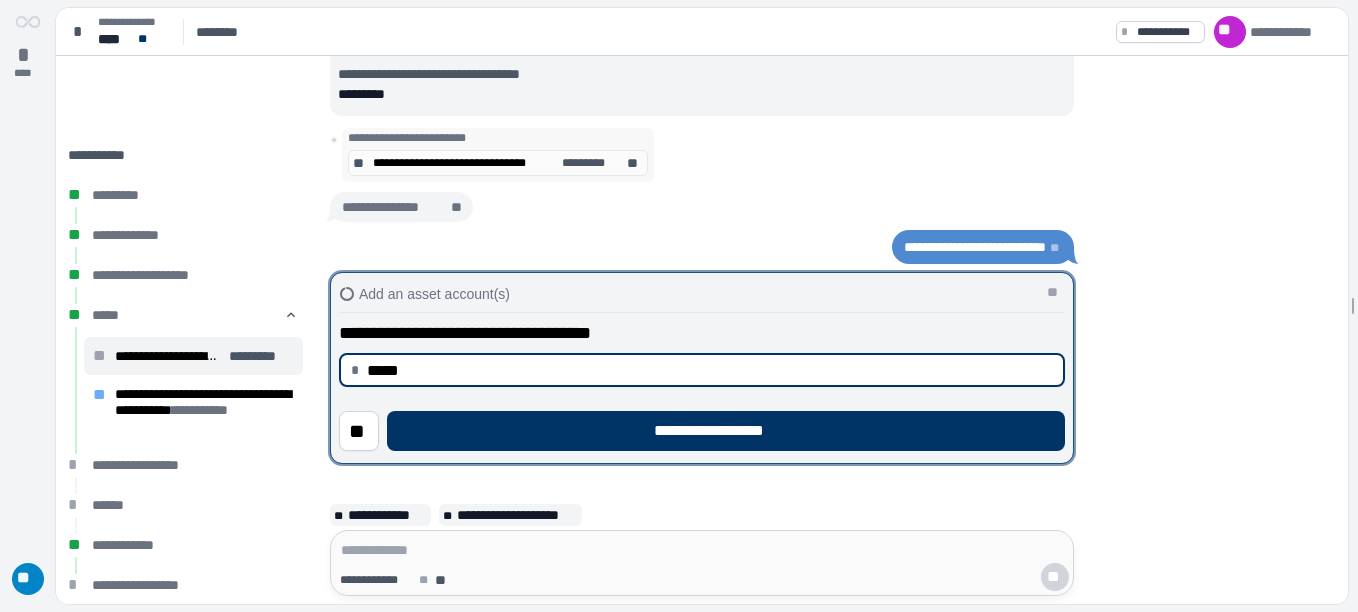 type on "********" 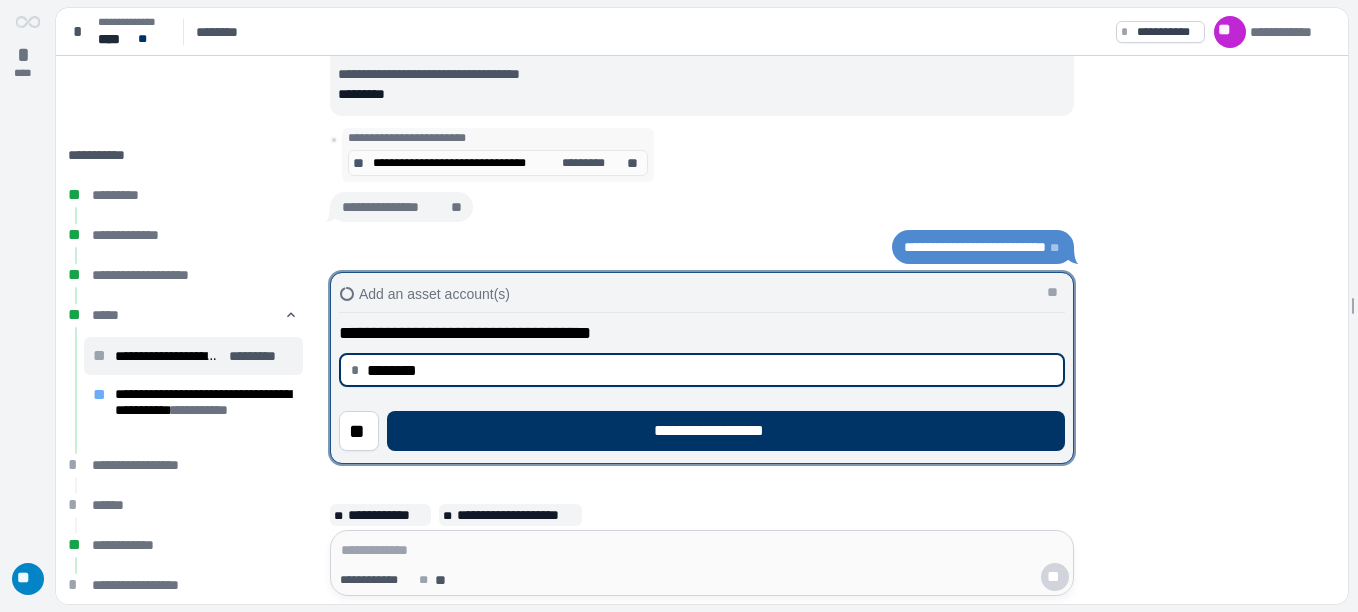 click on "**********" at bounding box center (726, 431) 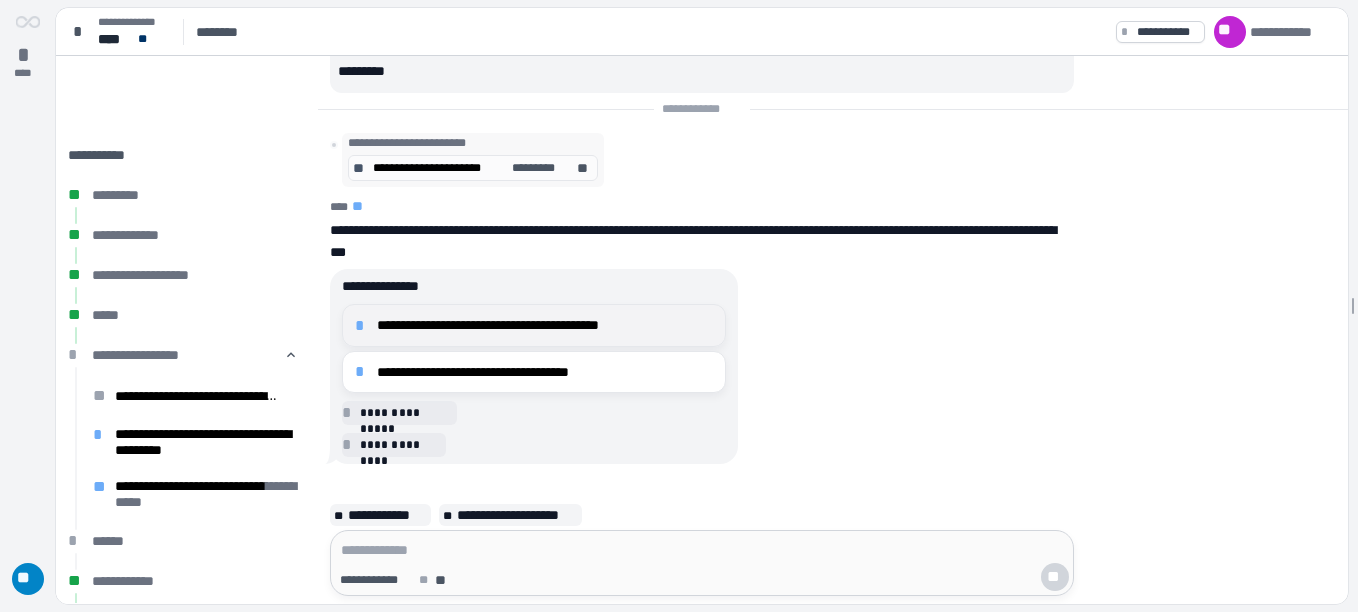 click on "**********" at bounding box center [545, 325] 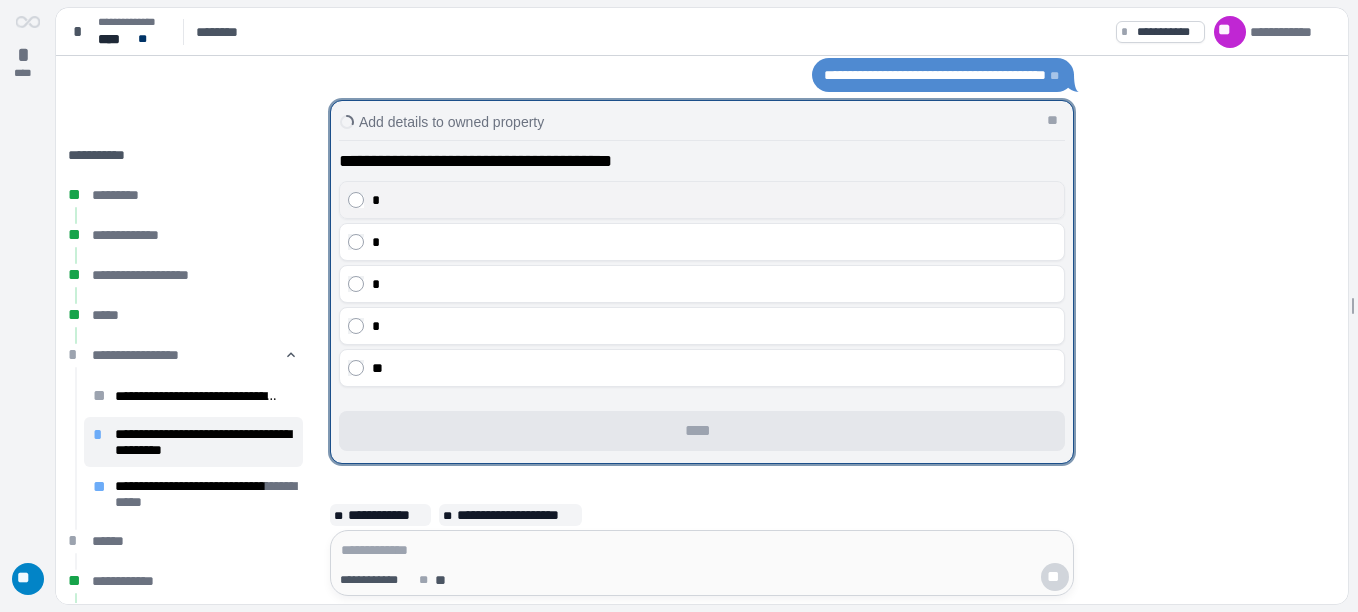 click on "*" at bounding box center (714, 200) 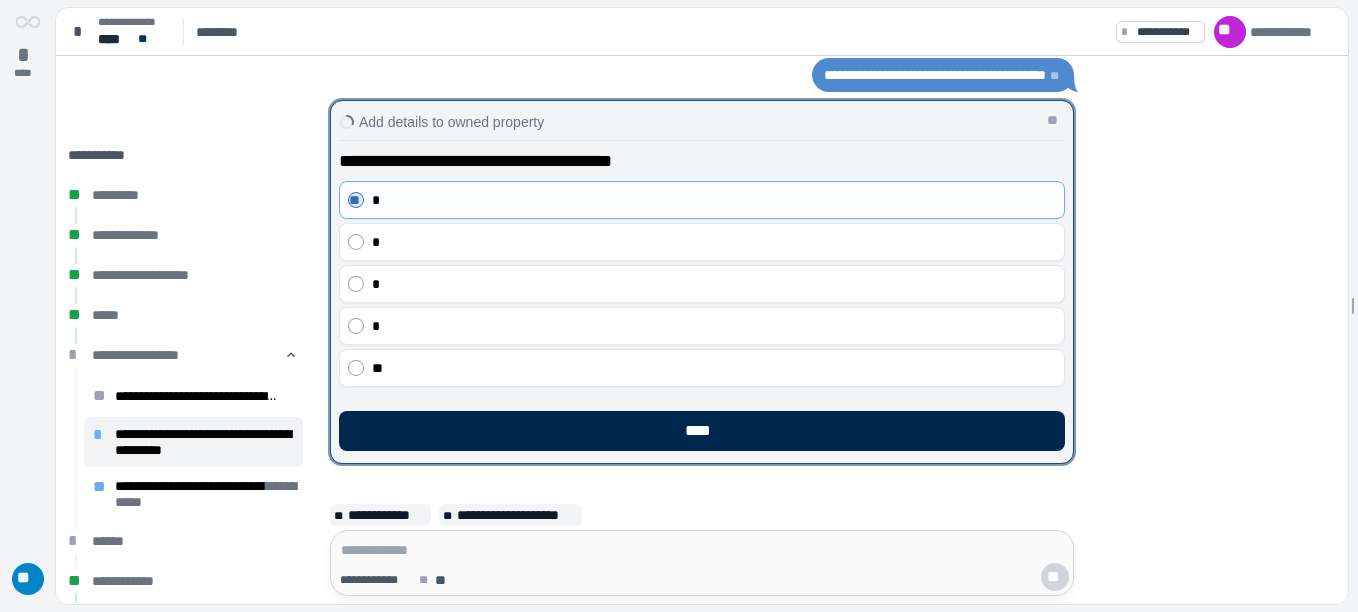 click on "****" at bounding box center [702, 431] 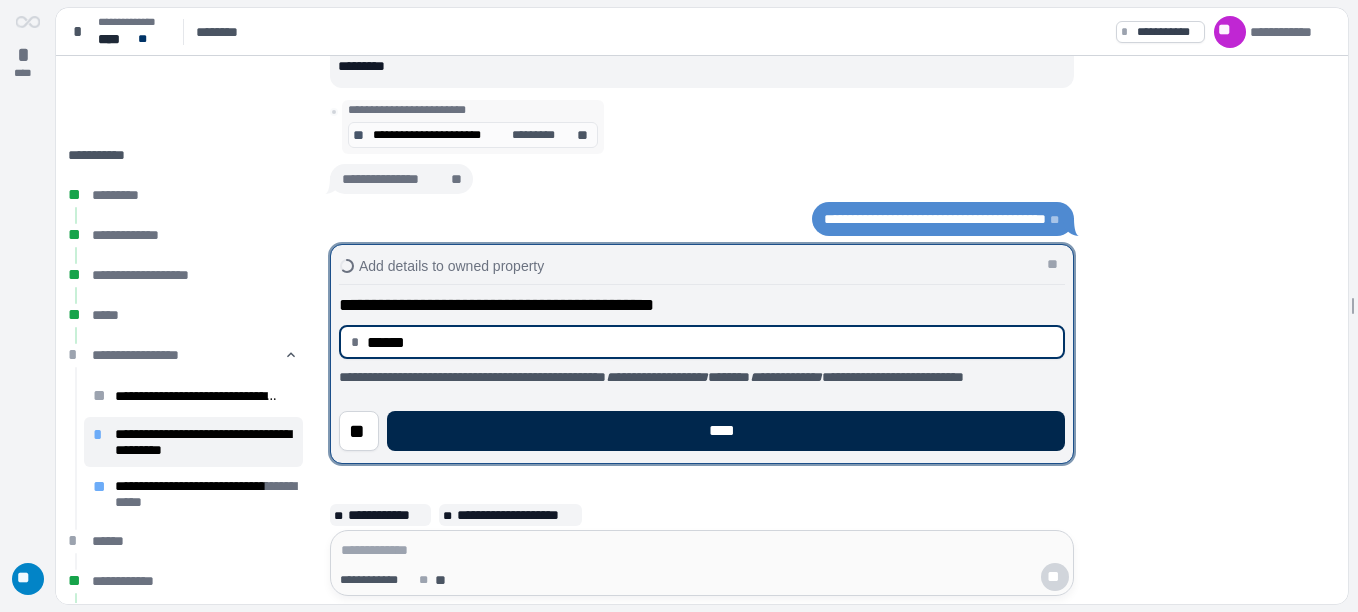 type on "*********" 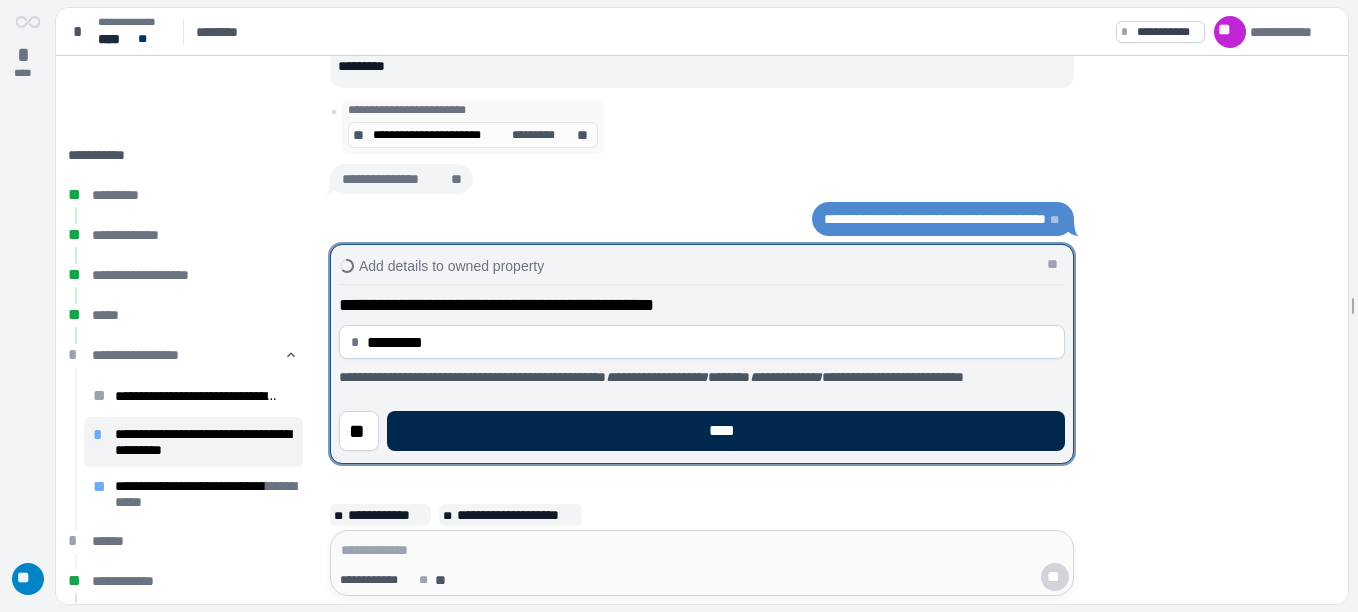 click on "****" at bounding box center (726, 431) 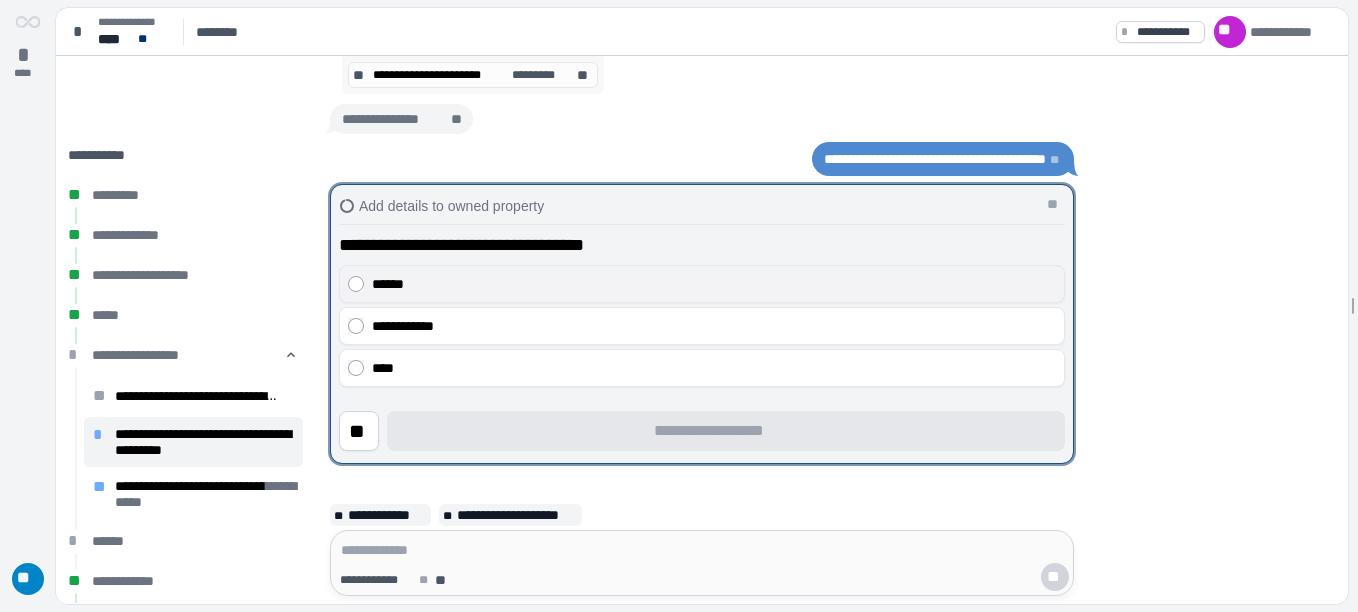 click on "******" at bounding box center (714, 284) 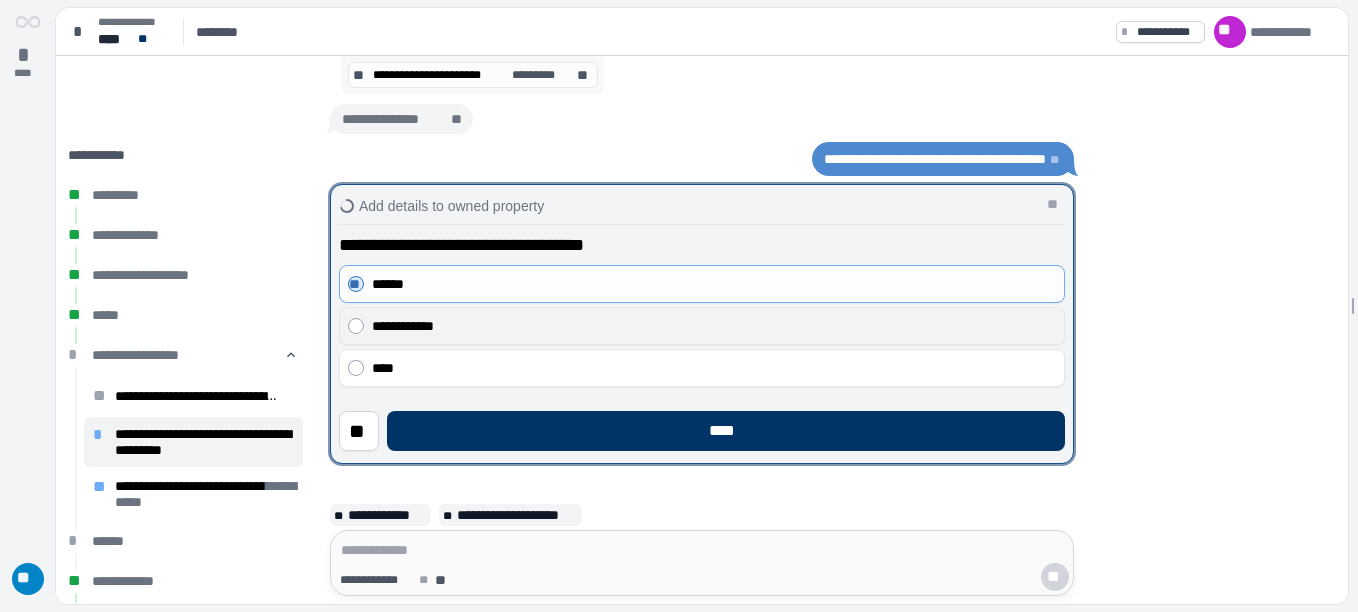 click on "**********" at bounding box center [714, 326] 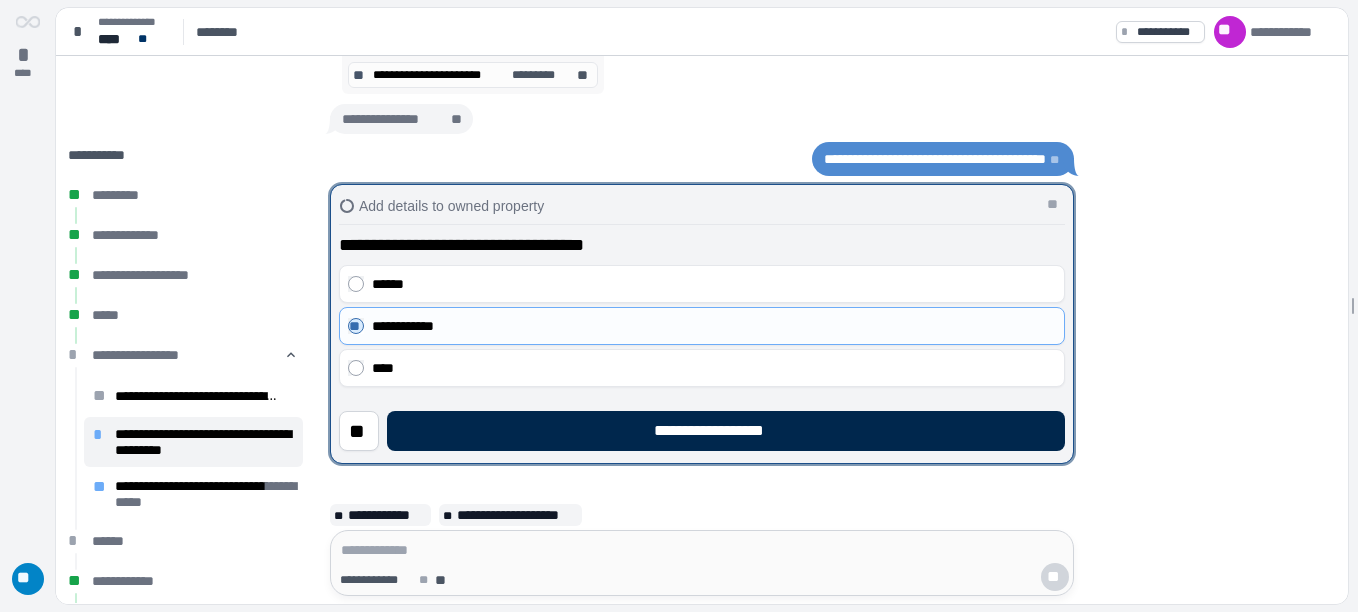click on "**********" at bounding box center [726, 431] 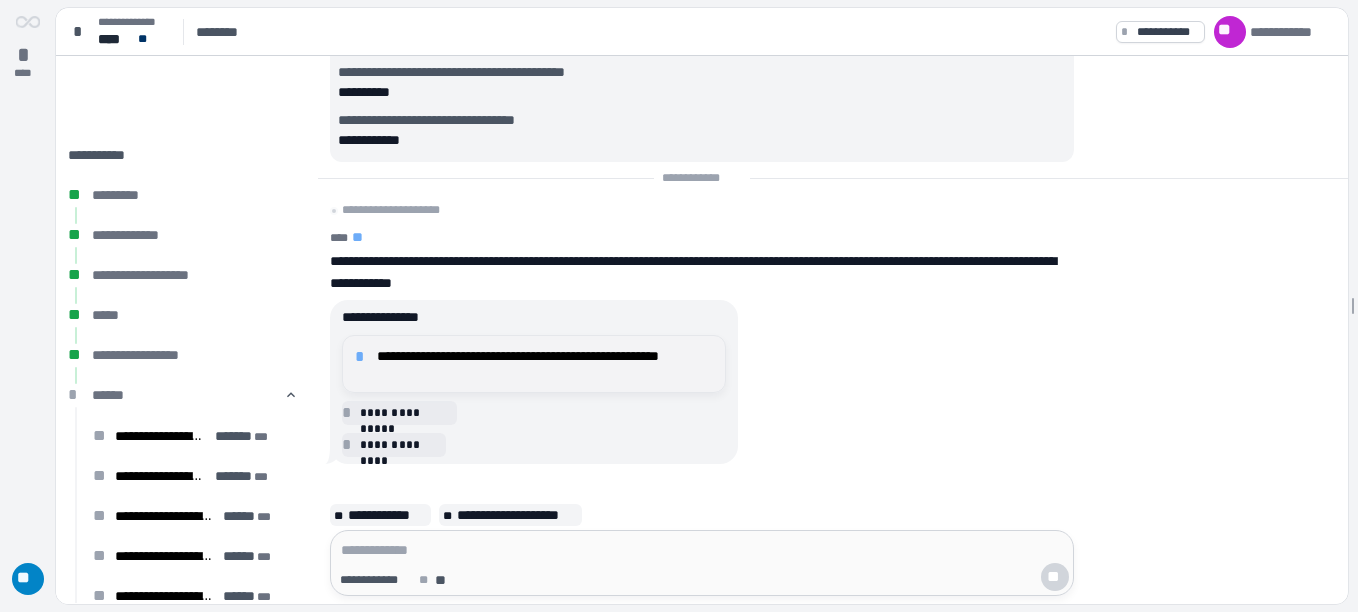 click on "**********" at bounding box center (545, 364) 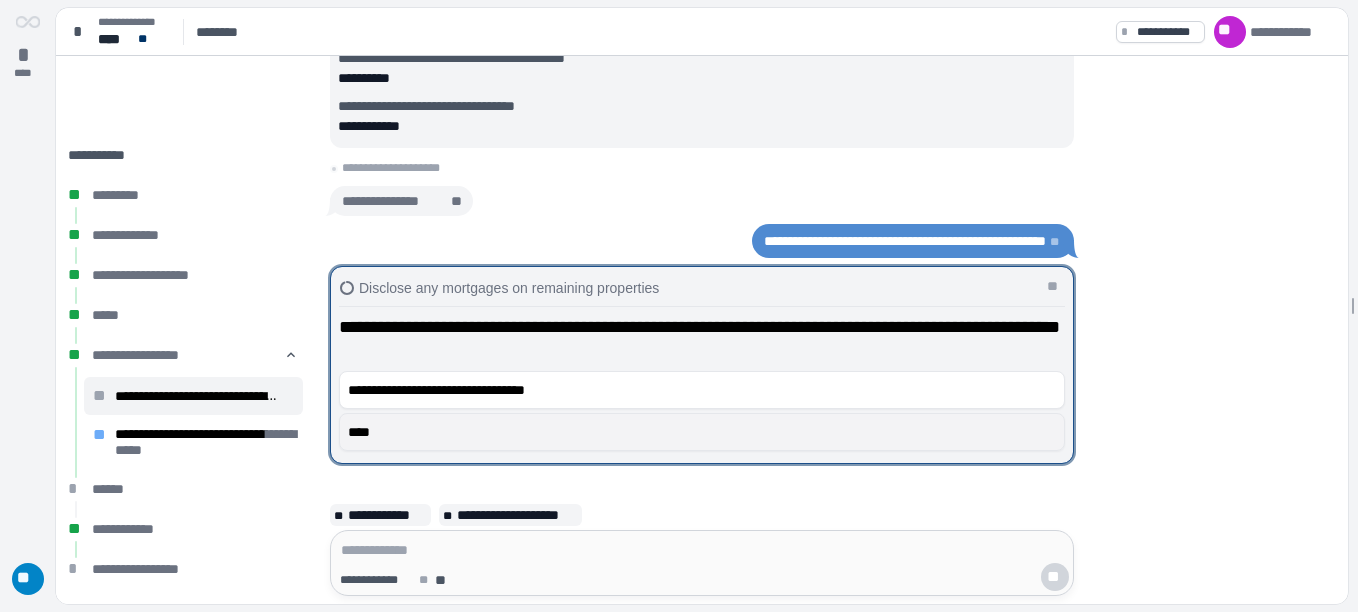 click on "****" at bounding box center [702, 432] 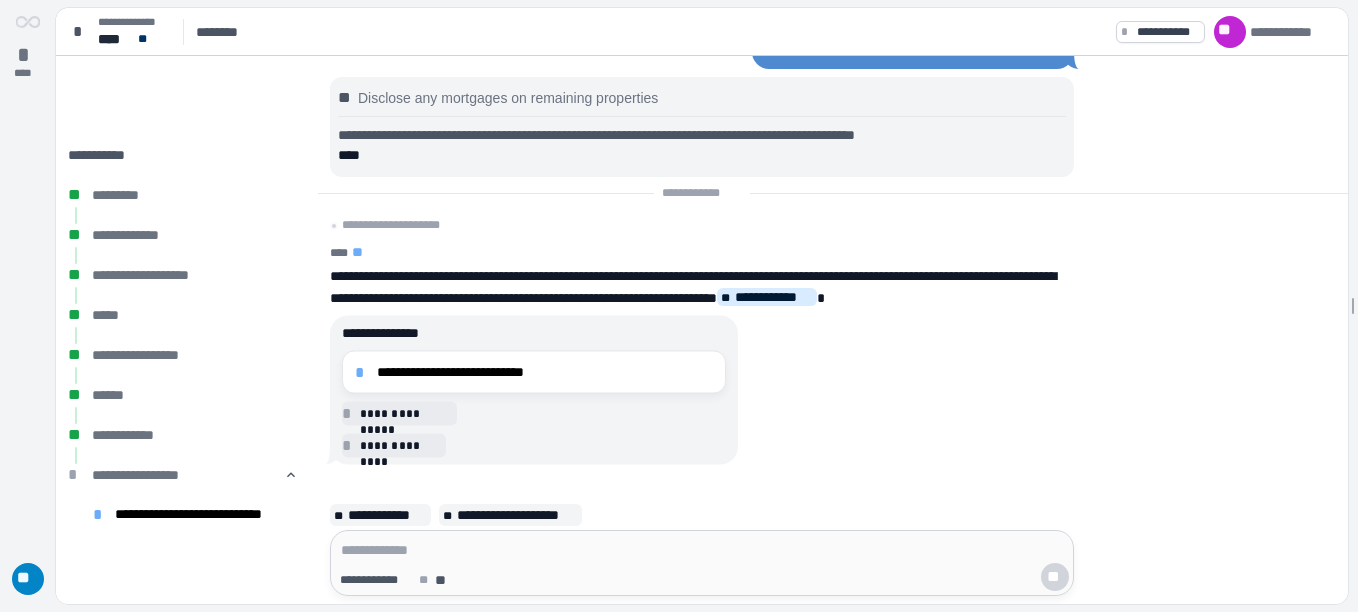 click on "**********" at bounding box center (702, 136) 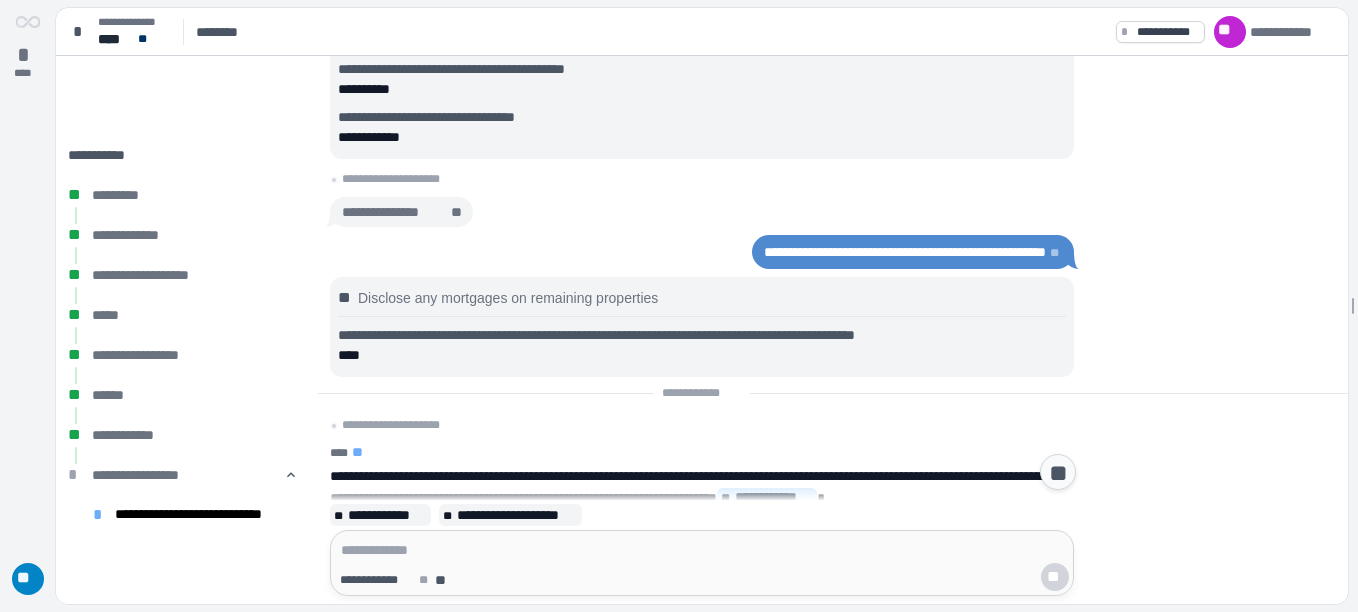 scroll, scrollTop: 300, scrollLeft: 0, axis: vertical 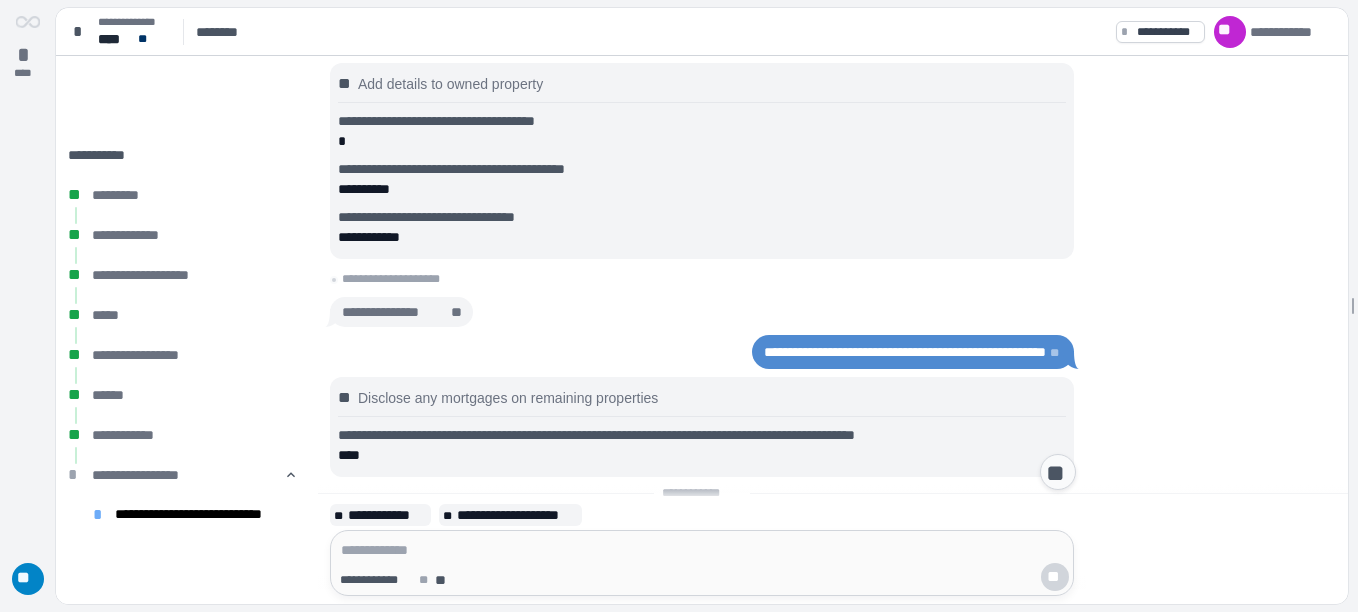 click on "**" at bounding box center [1058, 473] 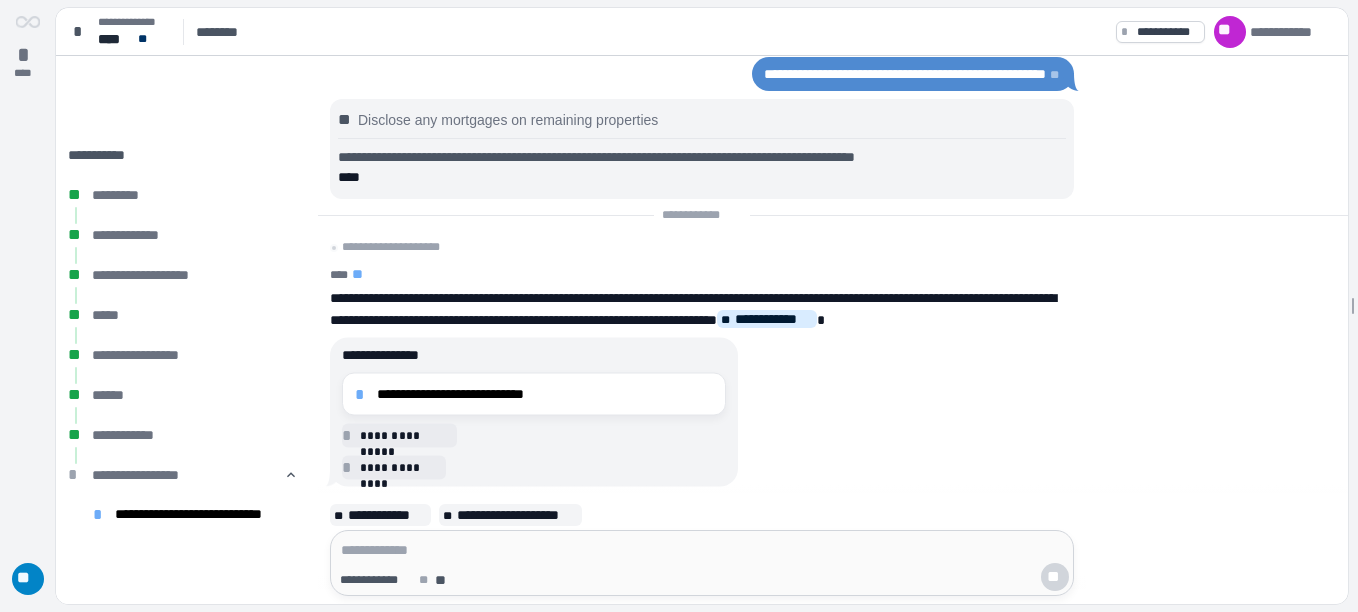scroll, scrollTop: 0, scrollLeft: 0, axis: both 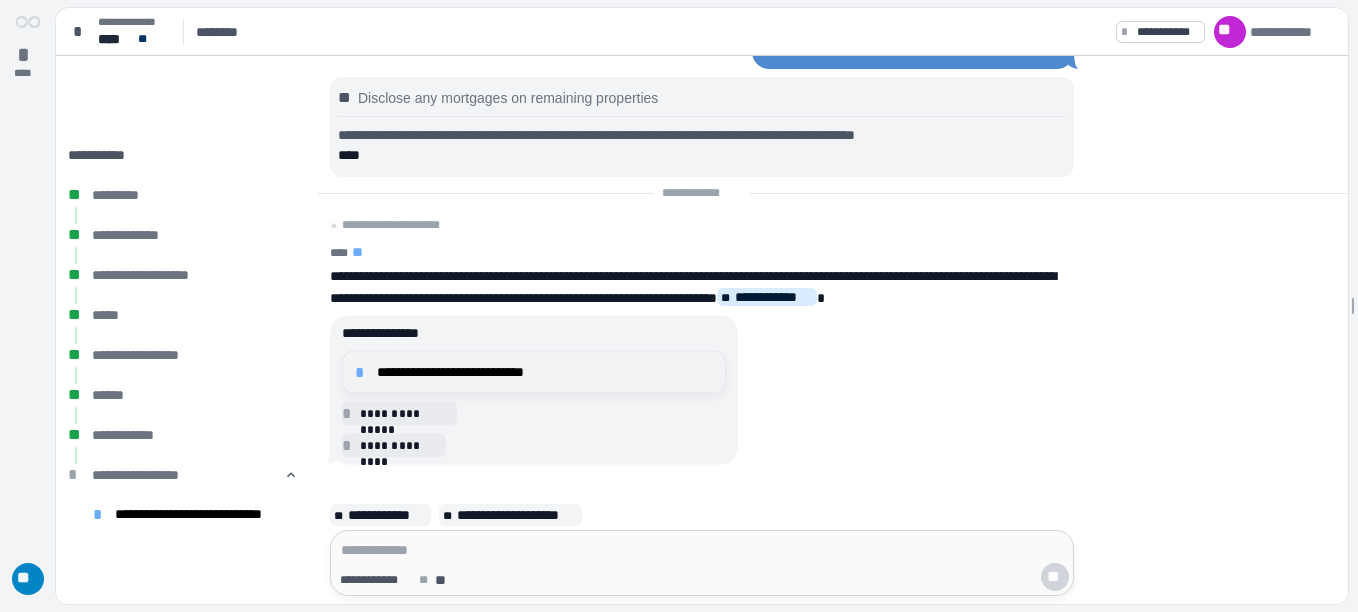 click on "**********" at bounding box center (545, 372) 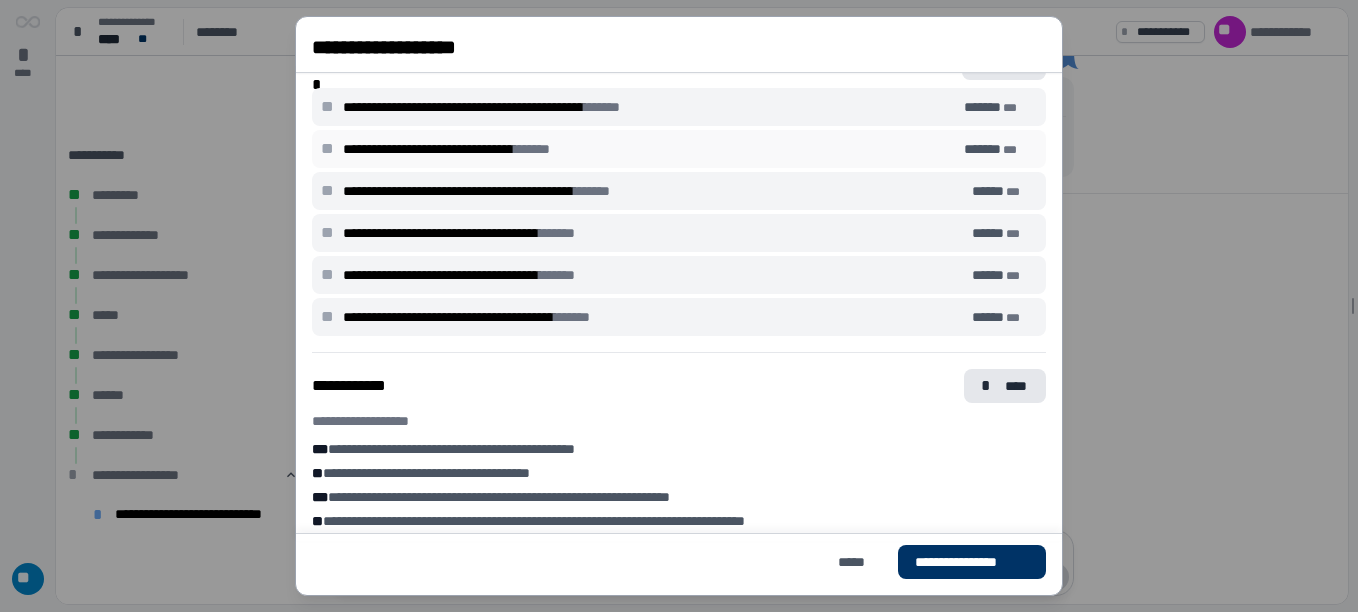 scroll, scrollTop: 700, scrollLeft: 0, axis: vertical 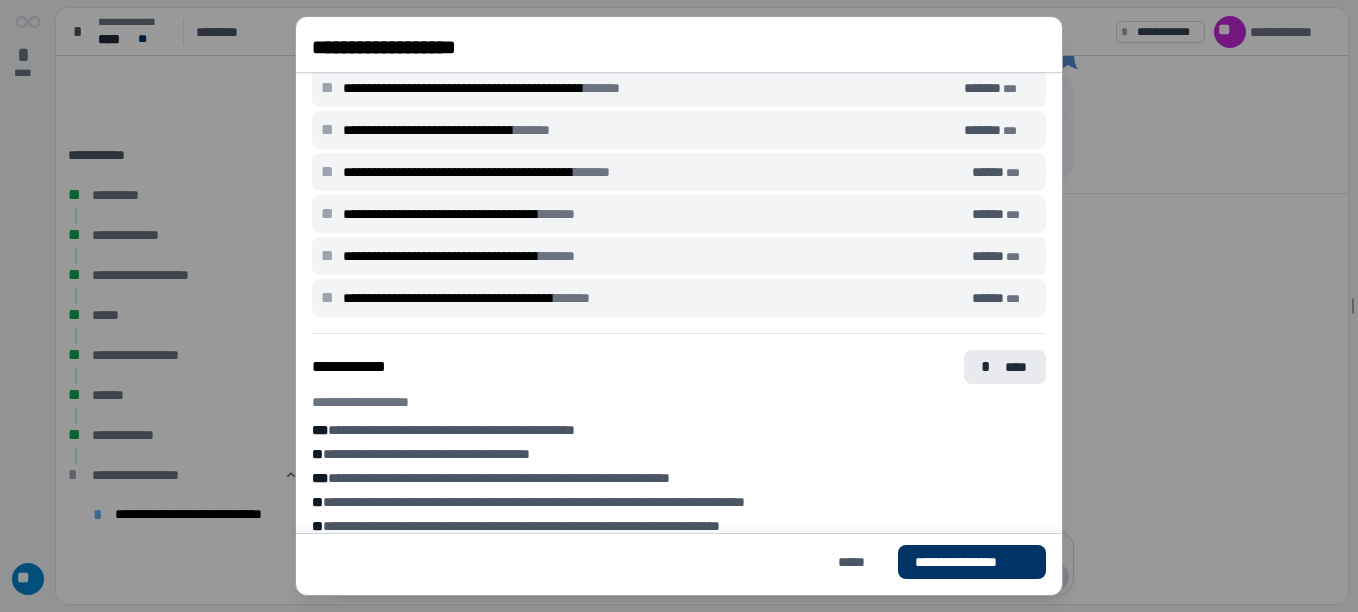 click on "****" at bounding box center (1017, 367) 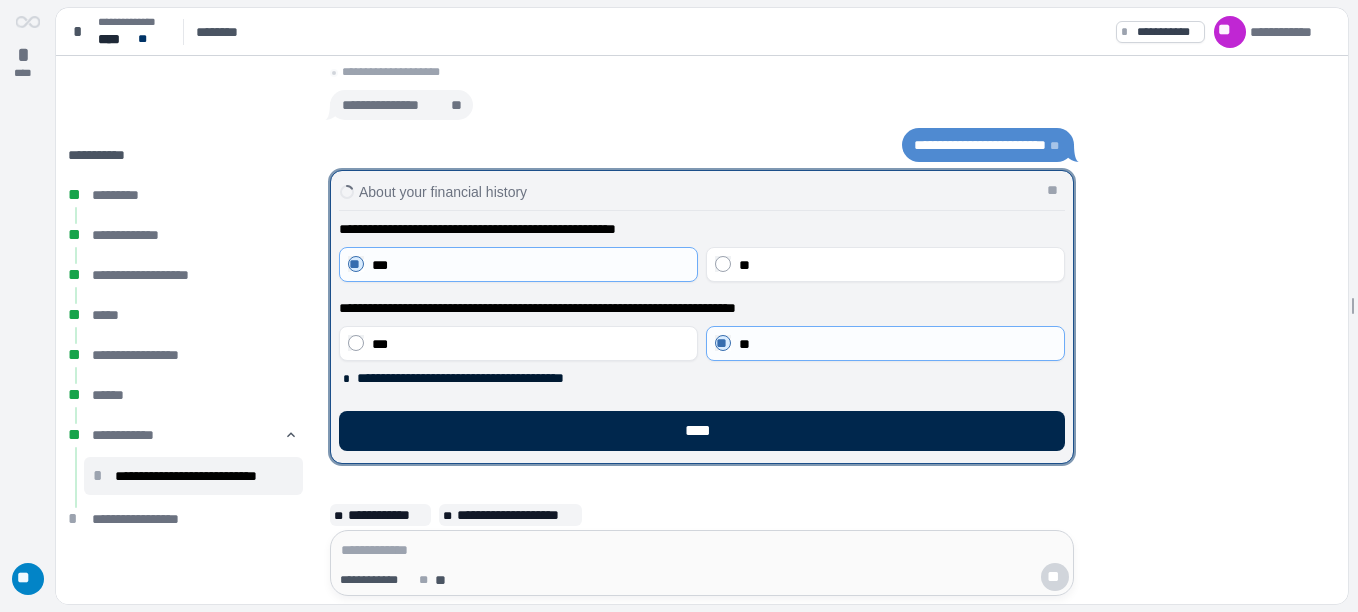 click on "****" at bounding box center [702, 431] 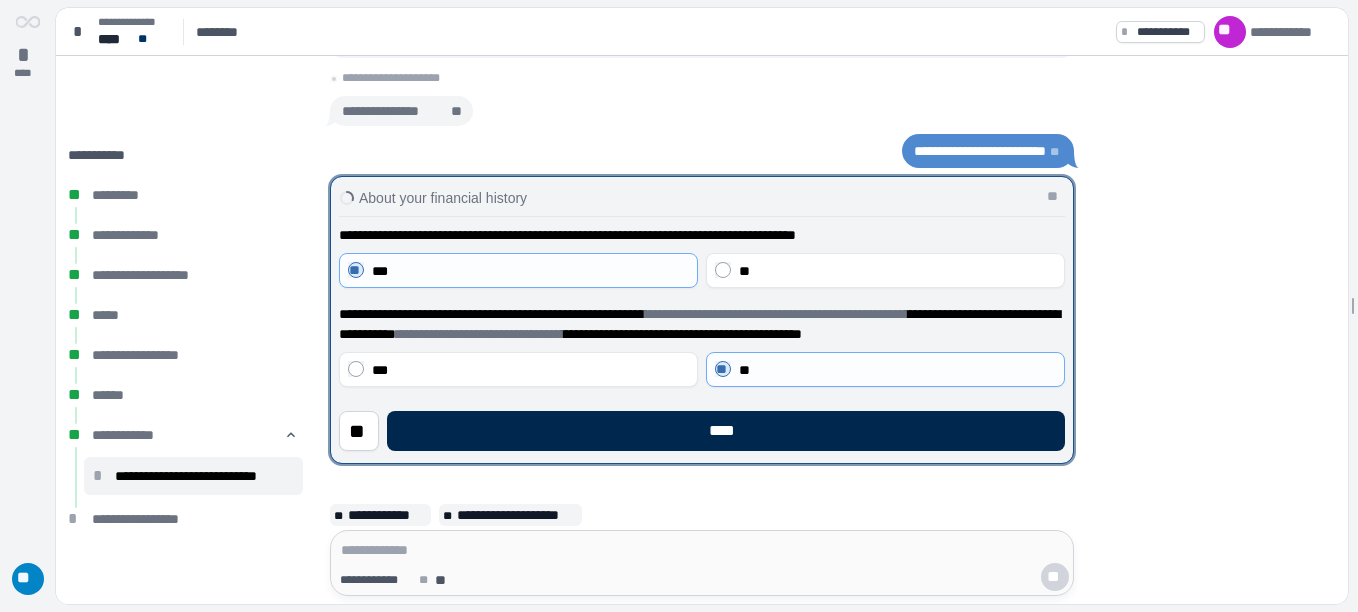 click on "****" at bounding box center (726, 431) 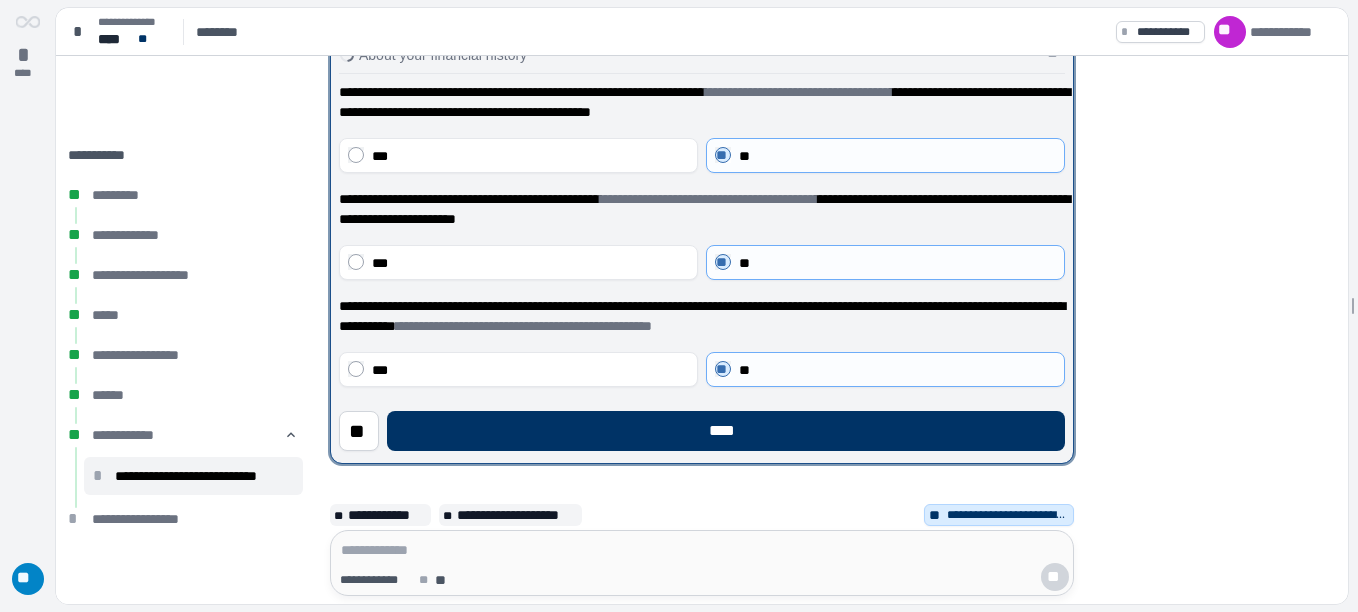click on "****" at bounding box center (726, 431) 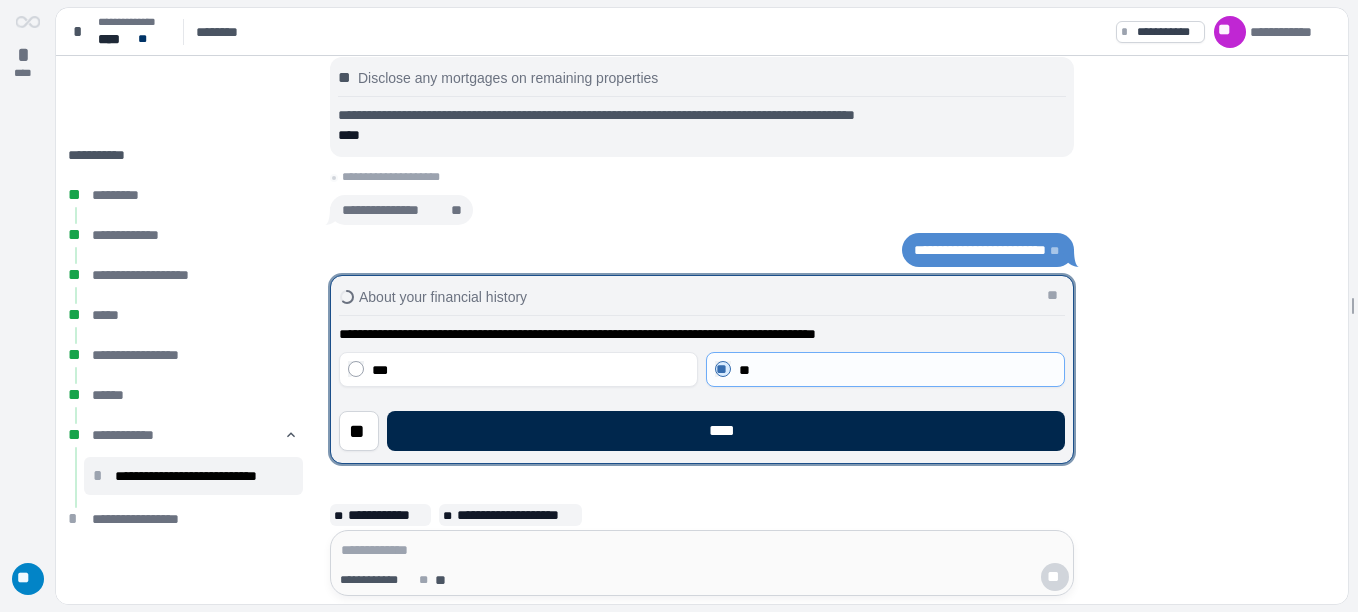 click on "****" at bounding box center (726, 431) 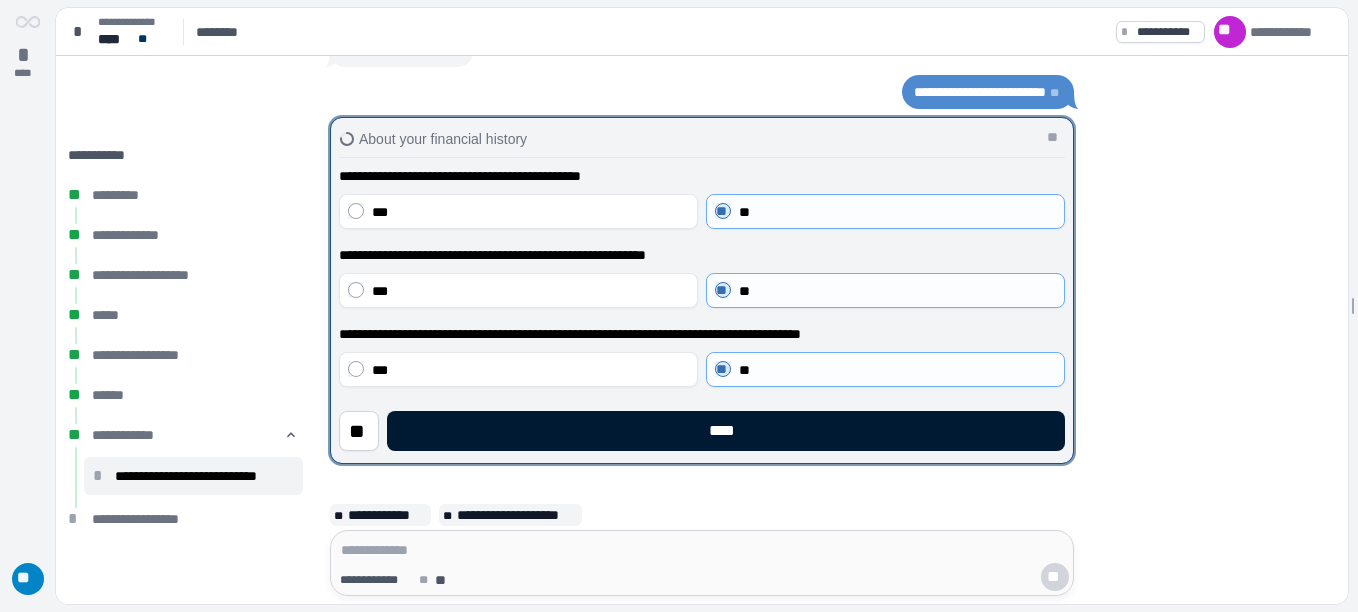 click on "****" at bounding box center [726, 431] 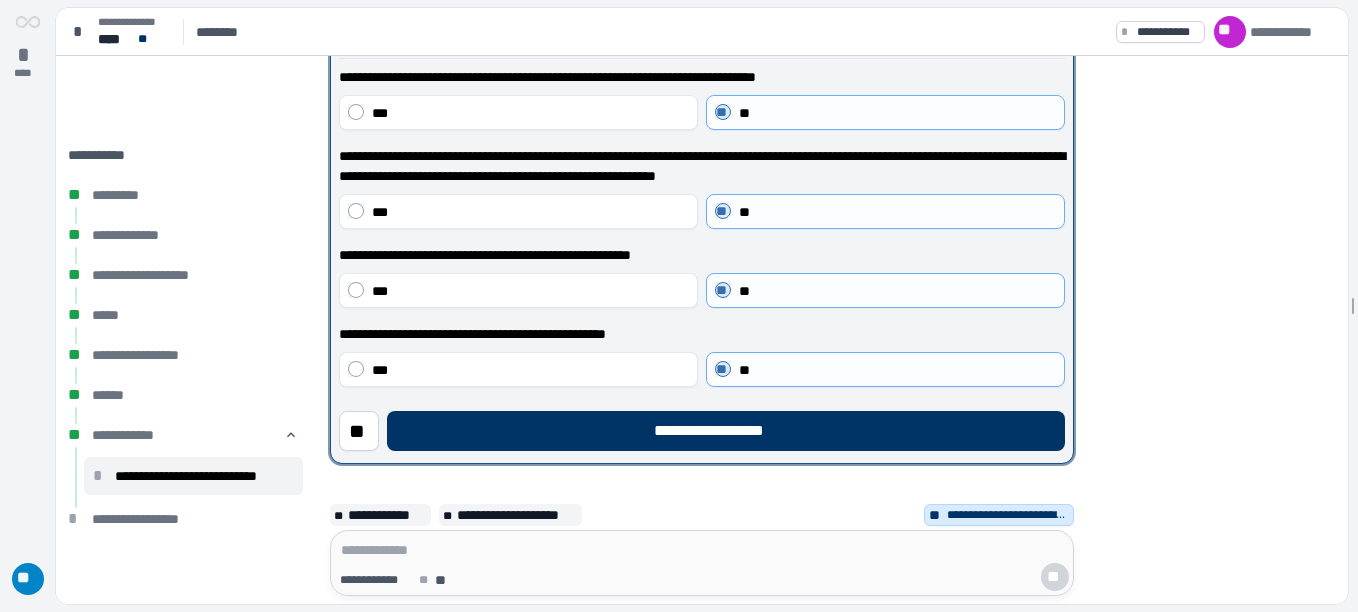 click on "**********" at bounding box center [726, 431] 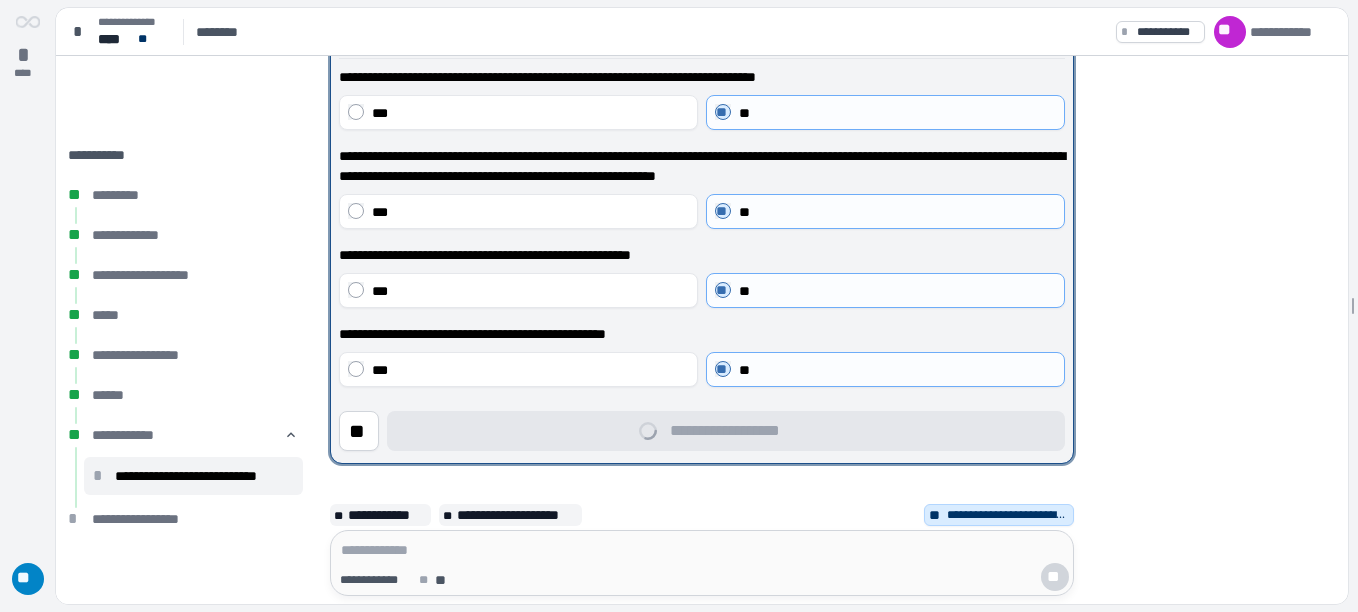 click on "**********" at bounding box center [702, -217] 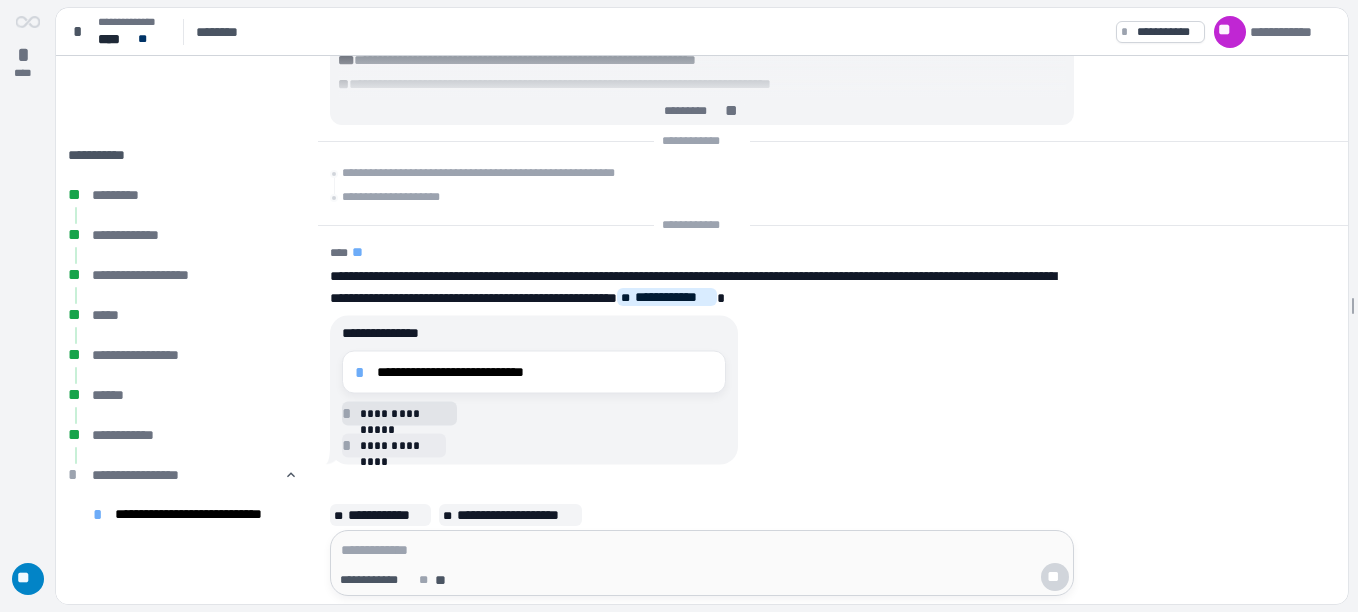 click on "**********" at bounding box center [405, 413] 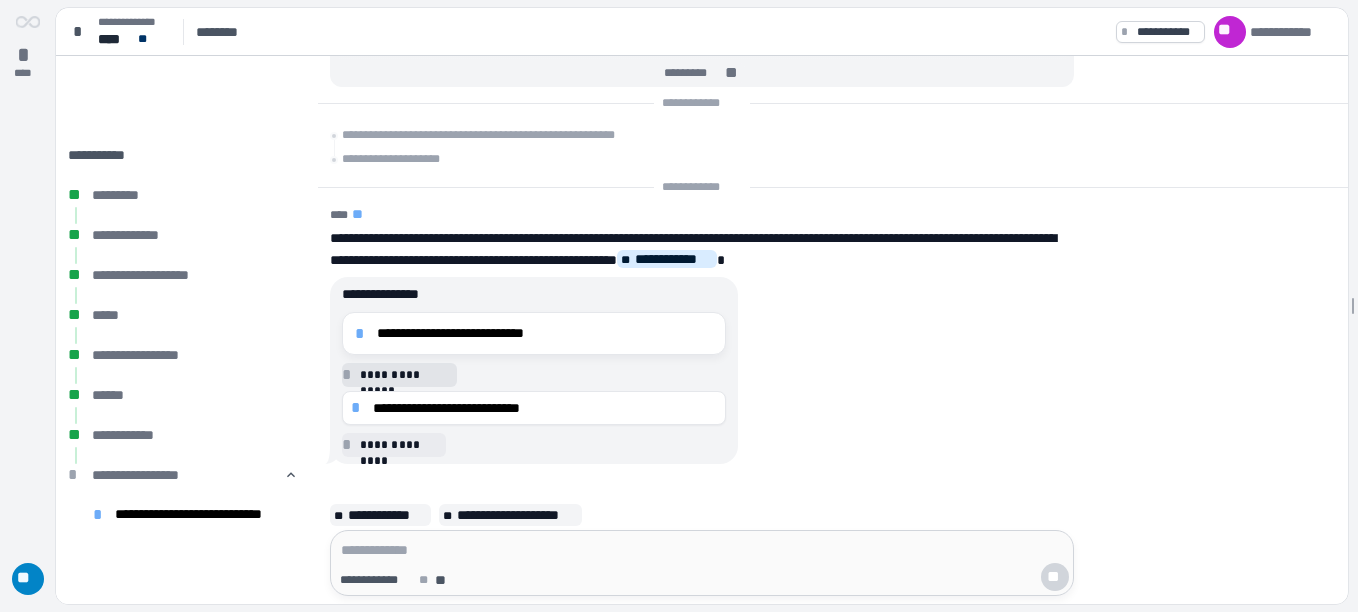 click on "**********" at bounding box center [545, 408] 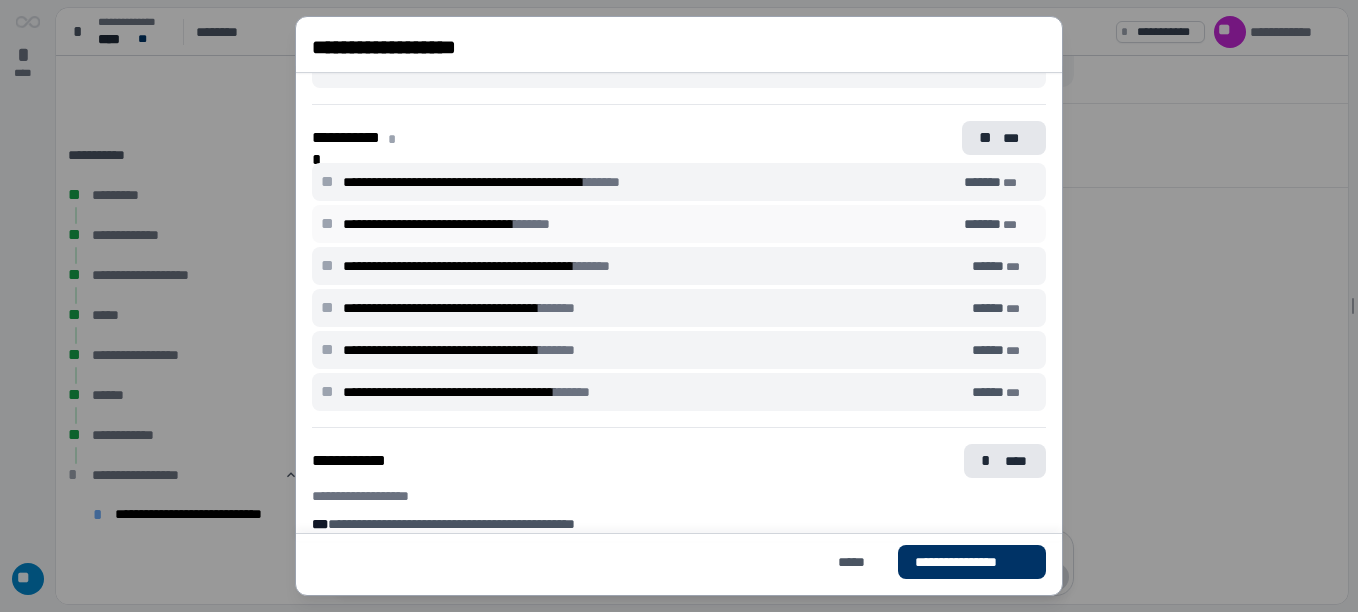 scroll, scrollTop: 600, scrollLeft: 0, axis: vertical 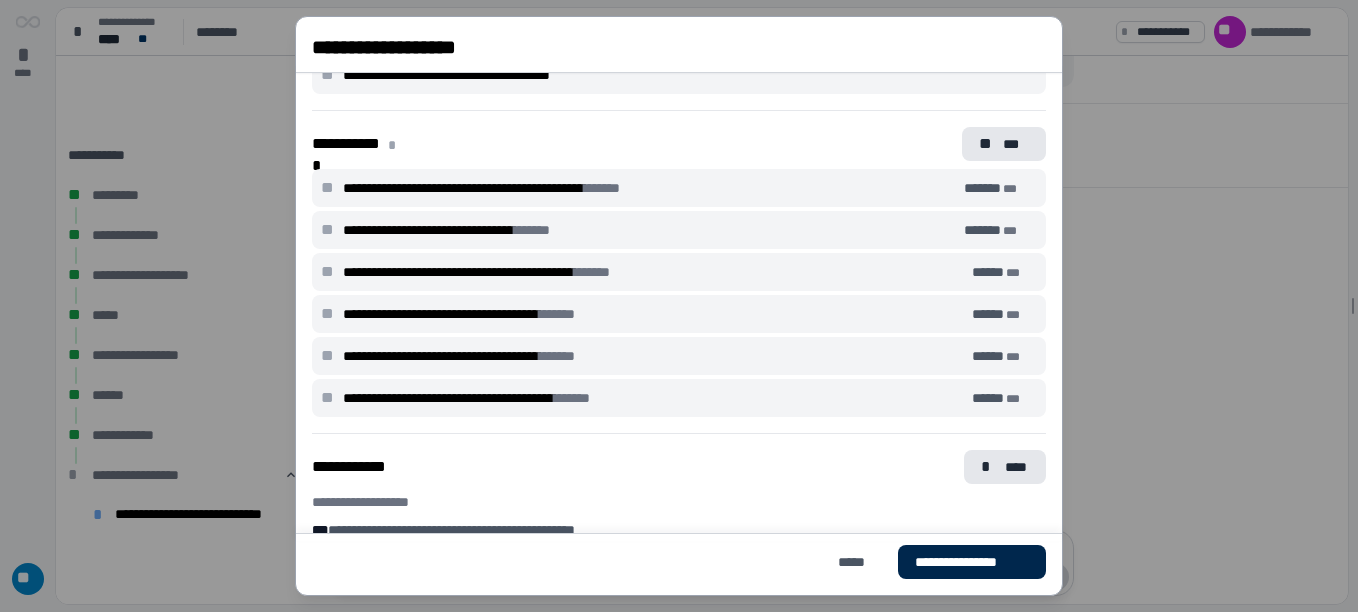 click on "**********" at bounding box center [972, 562] 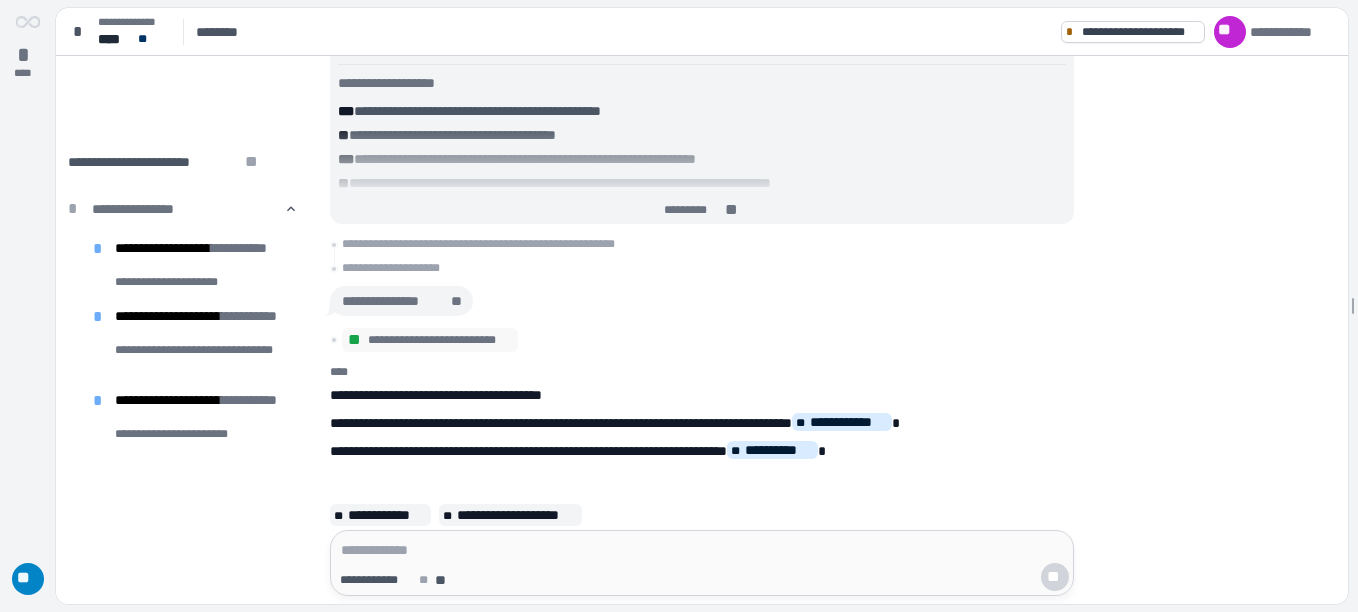 scroll, scrollTop: 400, scrollLeft: 0, axis: vertical 